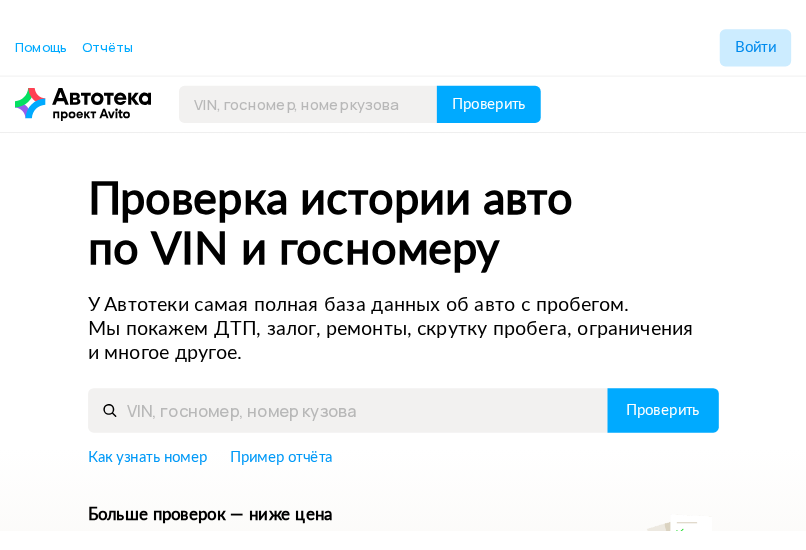 scroll, scrollTop: 0, scrollLeft: 0, axis: both 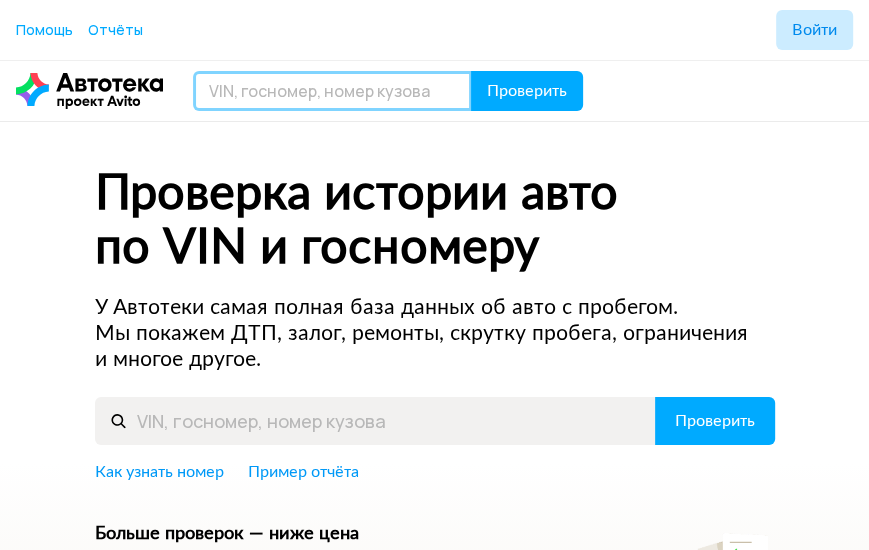paste on "[US_VEHICLE_IDENTIFICATION_NUMBER]" 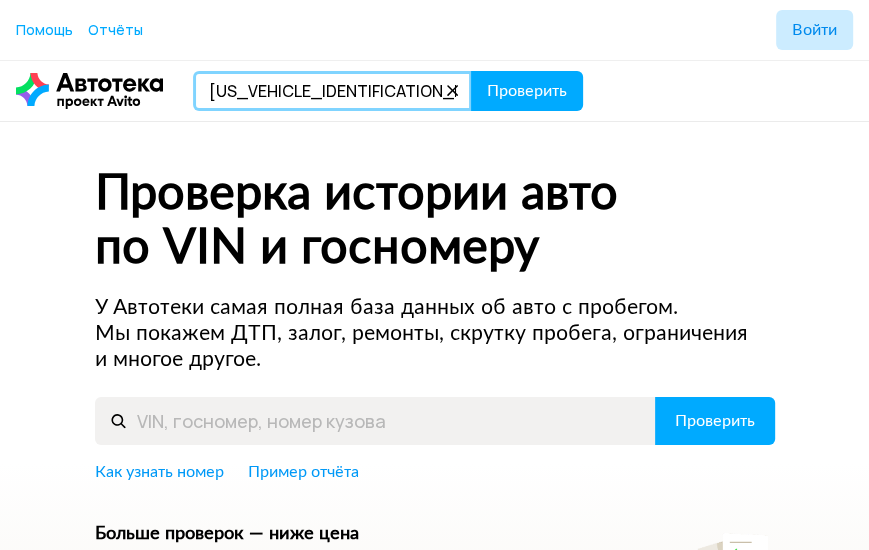 type on "[US_VEHICLE_IDENTIFICATION_NUMBER]" 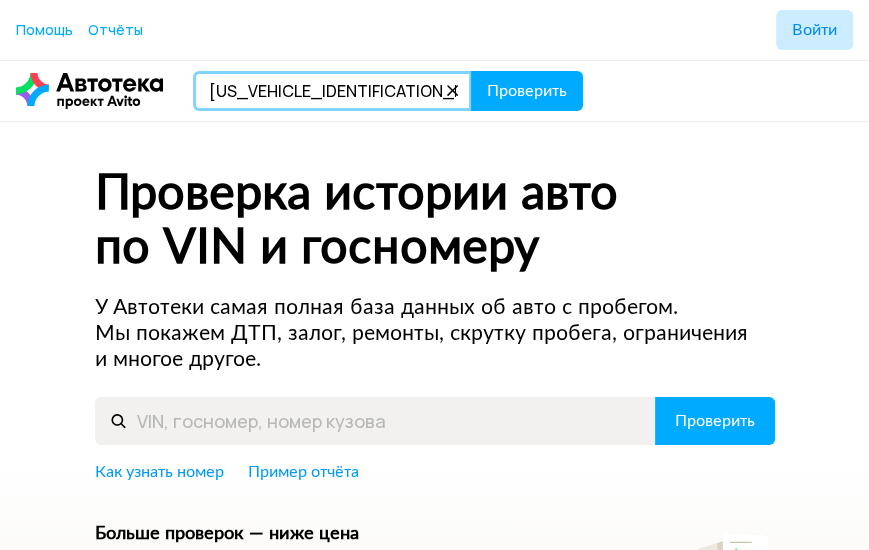 click on "Проверить" at bounding box center (527, 91) 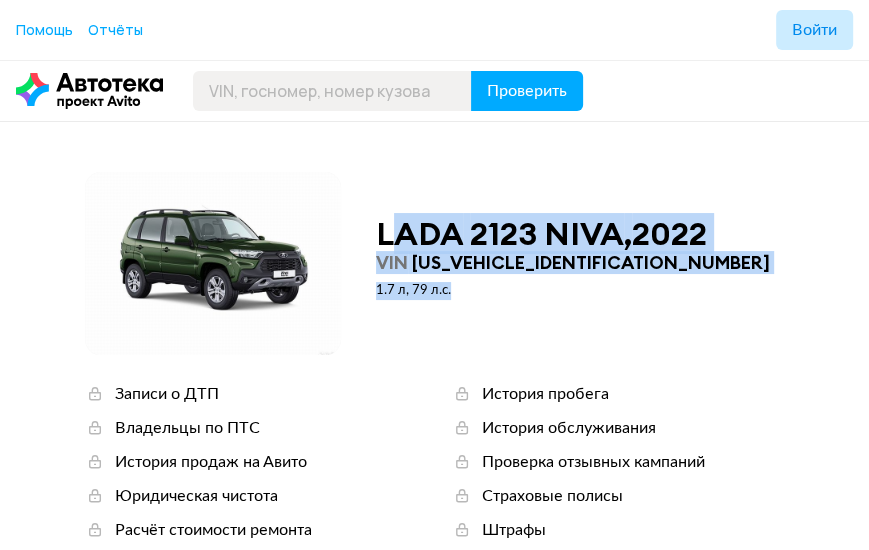 drag, startPoint x: 460, startPoint y: 291, endPoint x: 397, endPoint y: 239, distance: 81.68843 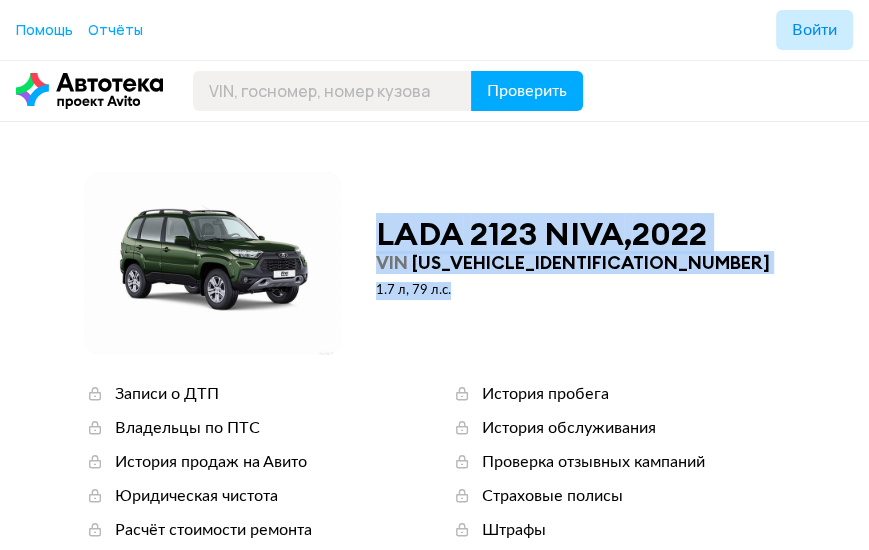 drag, startPoint x: 455, startPoint y: 297, endPoint x: 383, endPoint y: 226, distance: 101.118744 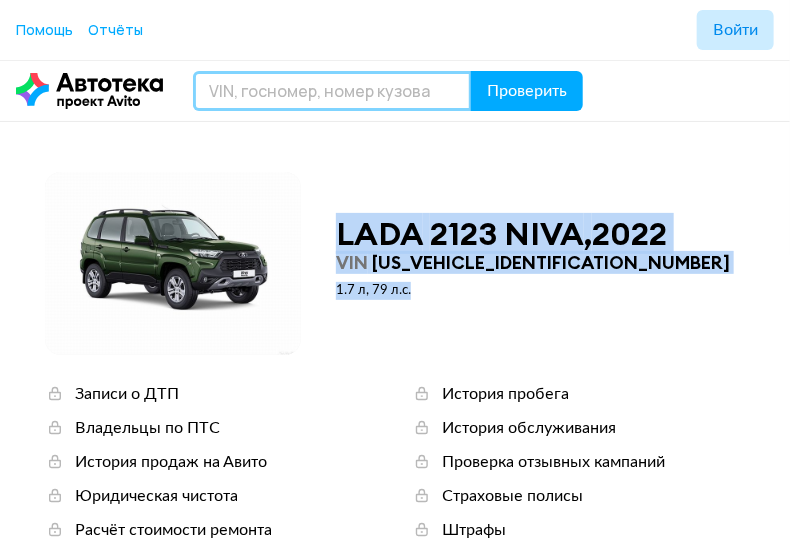 click at bounding box center (332, 91) 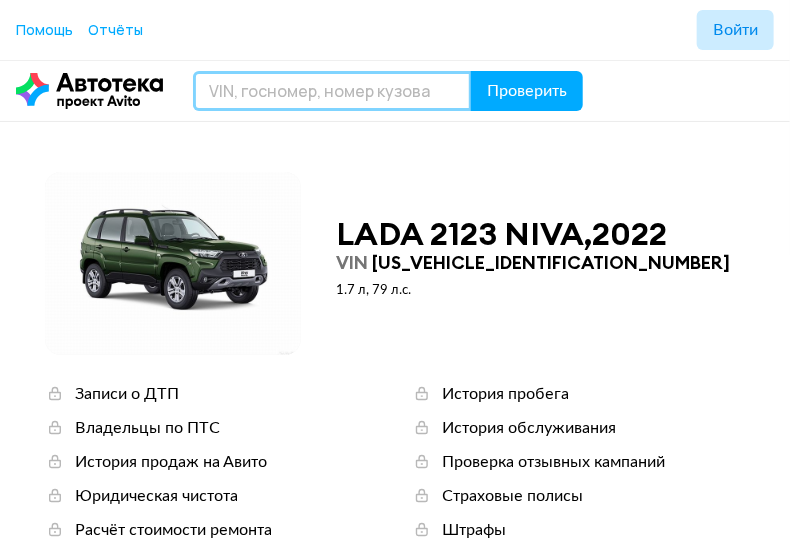 paste on "[US_VEHICLE_IDENTIFICATION_NUMBER]" 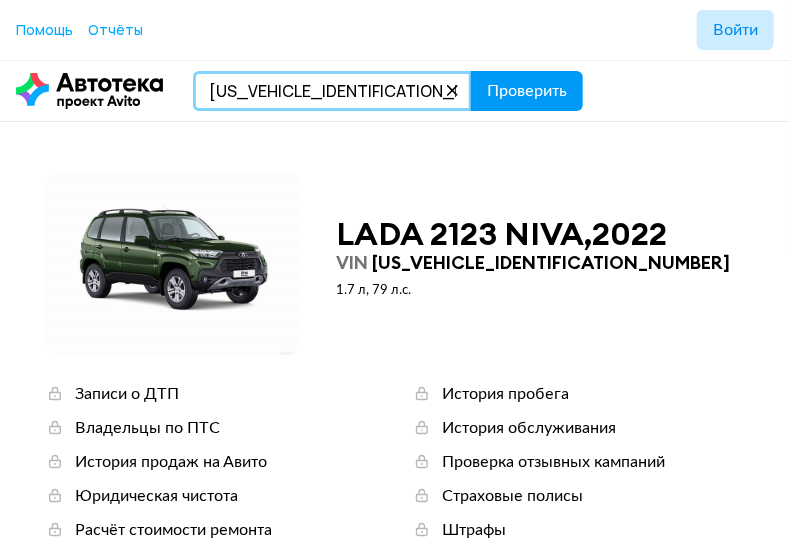 type on "[US_VEHICLE_IDENTIFICATION_NUMBER]" 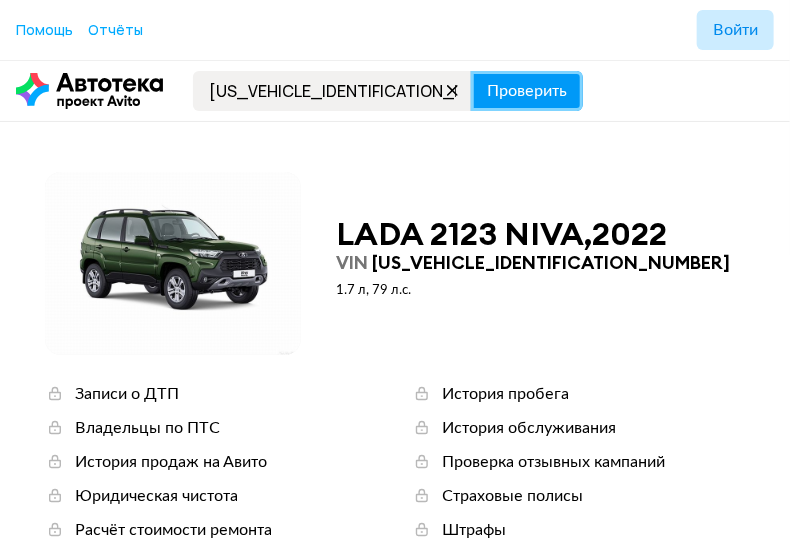 click on "Проверить" at bounding box center [527, 91] 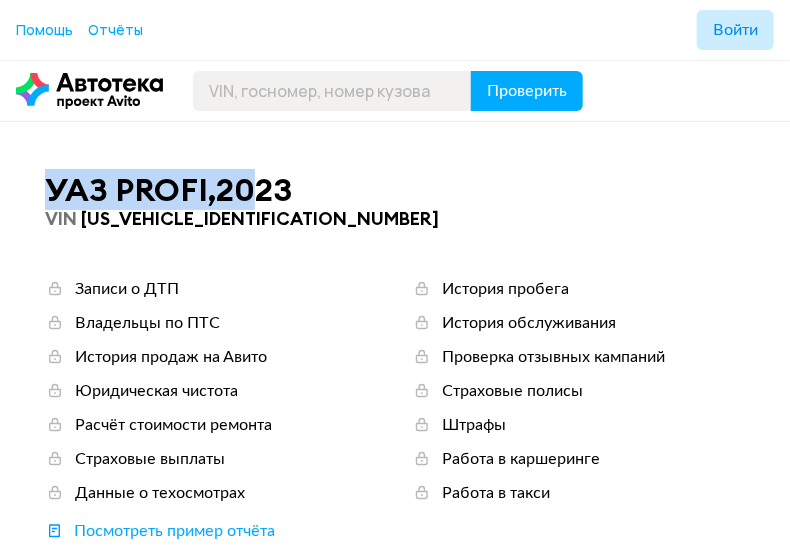 drag, startPoint x: 259, startPoint y: 212, endPoint x: 69, endPoint y: 169, distance: 194.80502 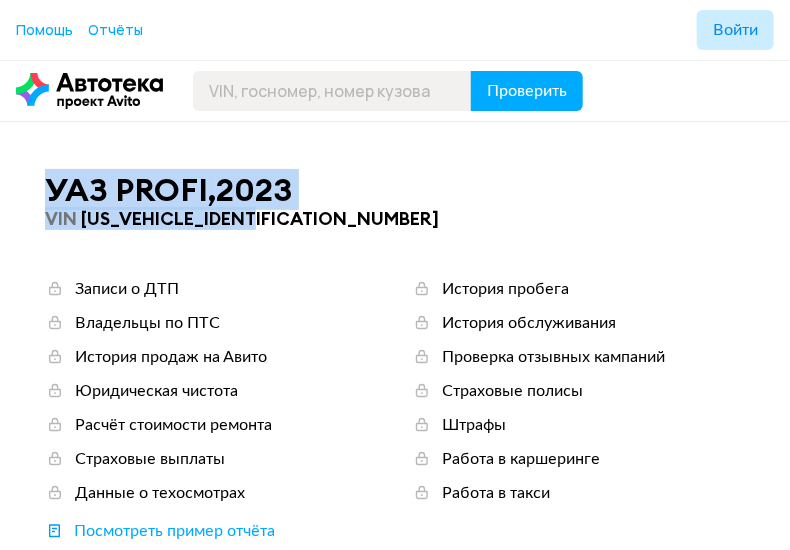 drag, startPoint x: 256, startPoint y: 225, endPoint x: 85, endPoint y: 191, distance: 174.34735 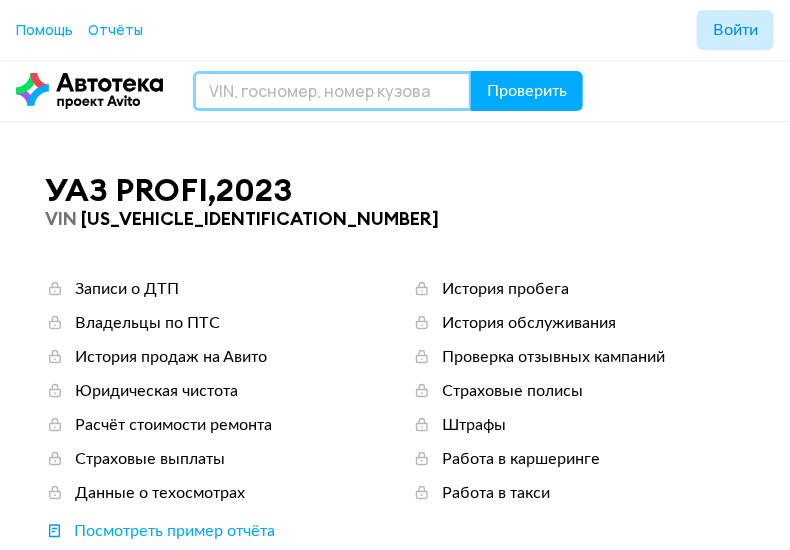 paste on "[VEHICLE_IDENTIFICATION_NUMBER]" 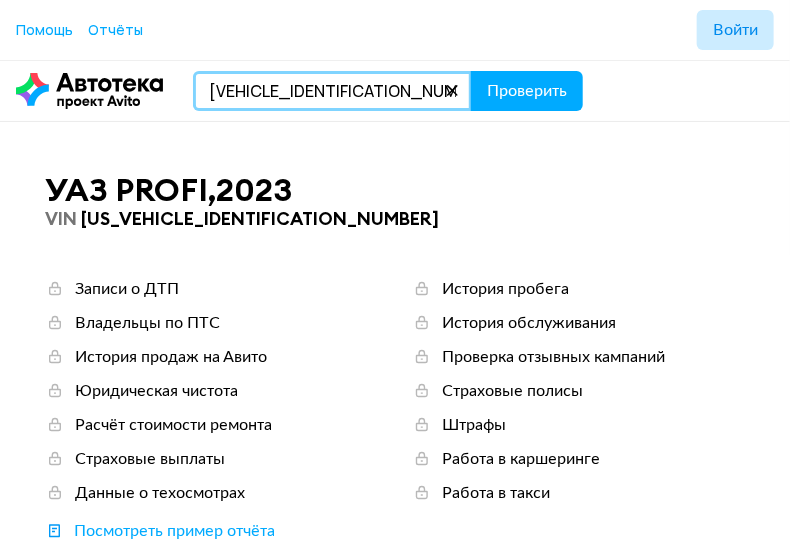 type on "[VEHICLE_IDENTIFICATION_NUMBER]" 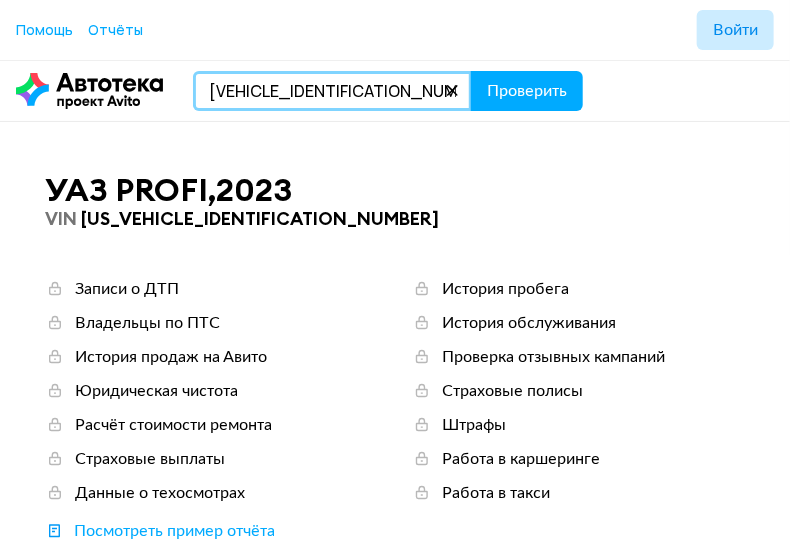 click on "Проверить" at bounding box center [527, 91] 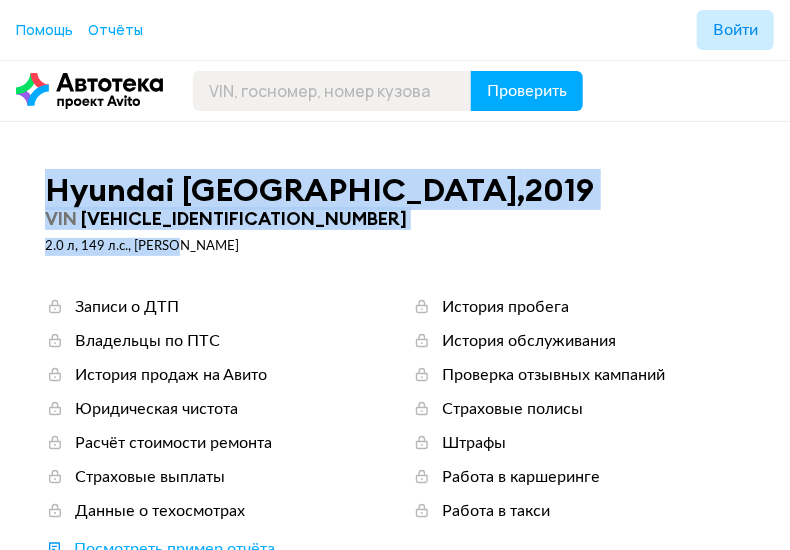 drag, startPoint x: 197, startPoint y: 251, endPoint x: 81, endPoint y: 207, distance: 124.0645 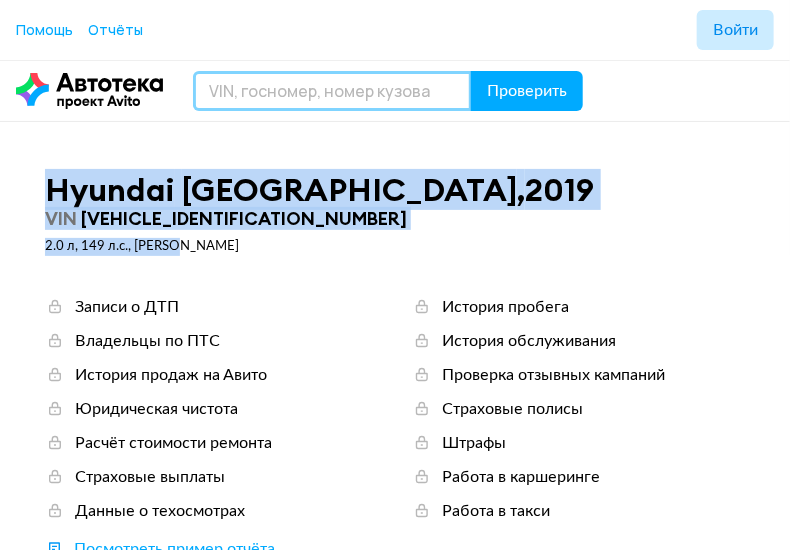 click at bounding box center (332, 91) 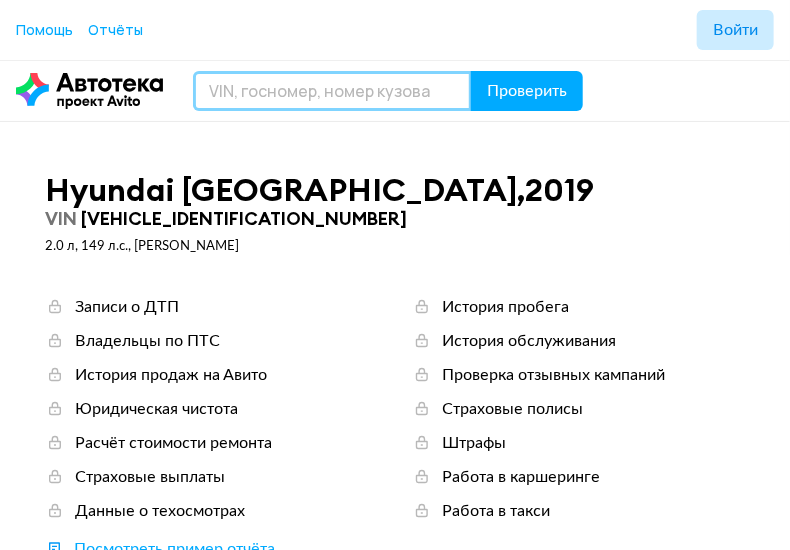 paste on "[US_VEHICLE_IDENTIFICATION_NUMBER]" 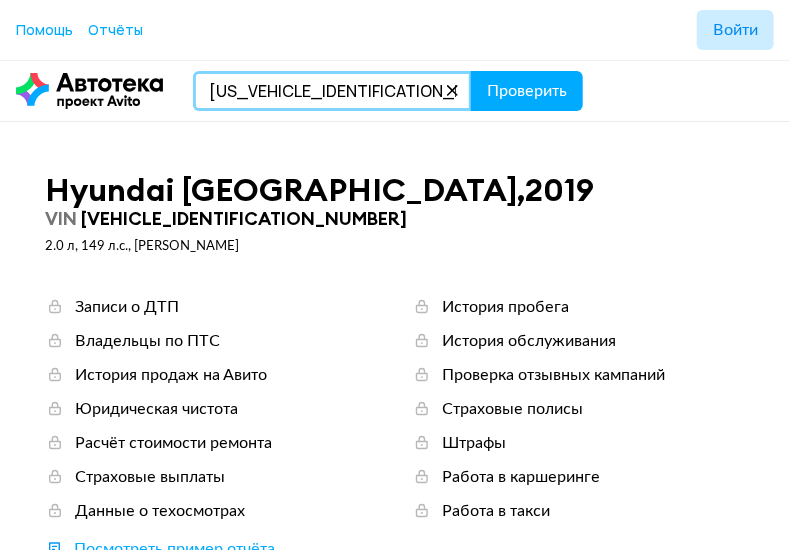 type on "[US_VEHICLE_IDENTIFICATION_NUMBER]" 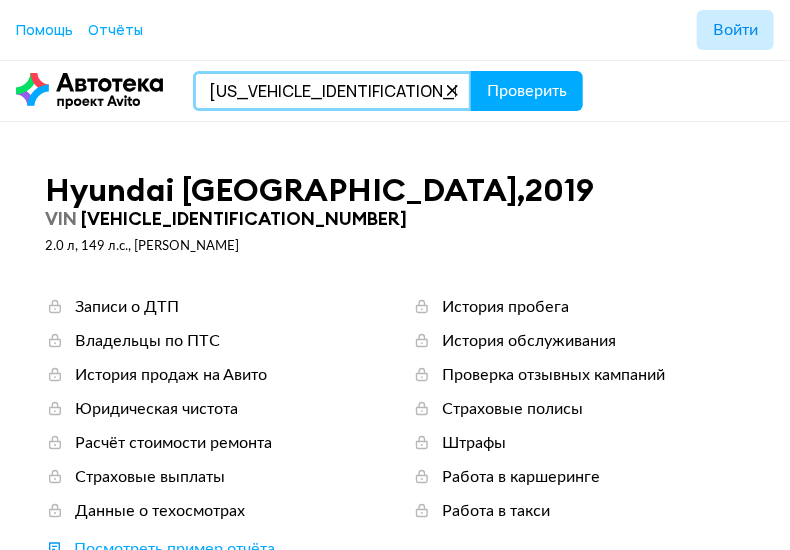 click on "Проверить" at bounding box center (527, 91) 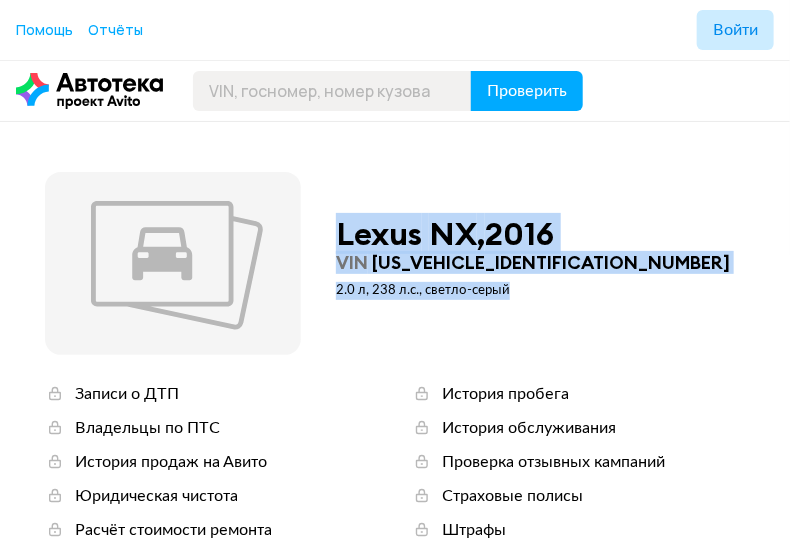 drag, startPoint x: 515, startPoint y: 289, endPoint x: 341, endPoint y: 227, distance: 184.716 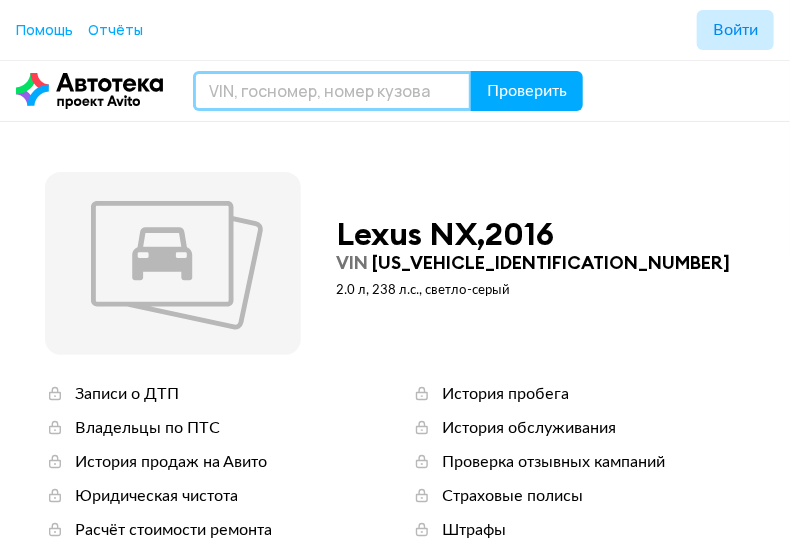 paste on "[US_VEHICLE_IDENTIFICATION_NUMBER]" 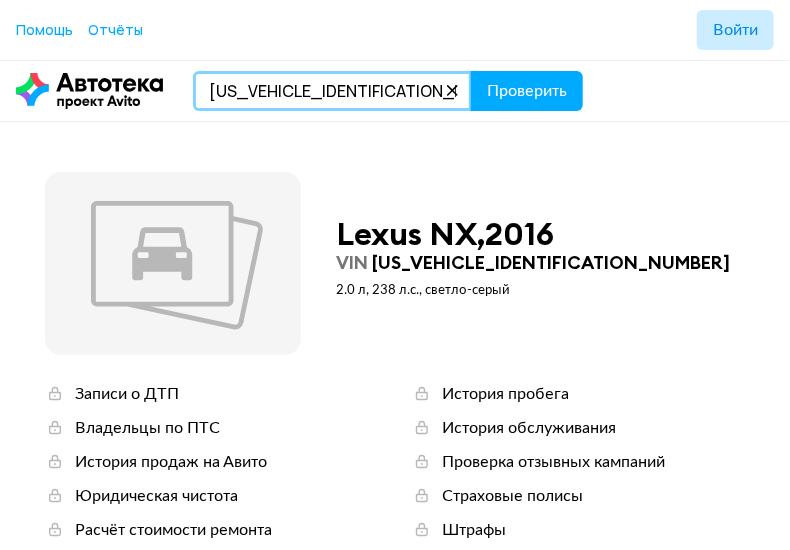 type on "[US_VEHICLE_IDENTIFICATION_NUMBER]" 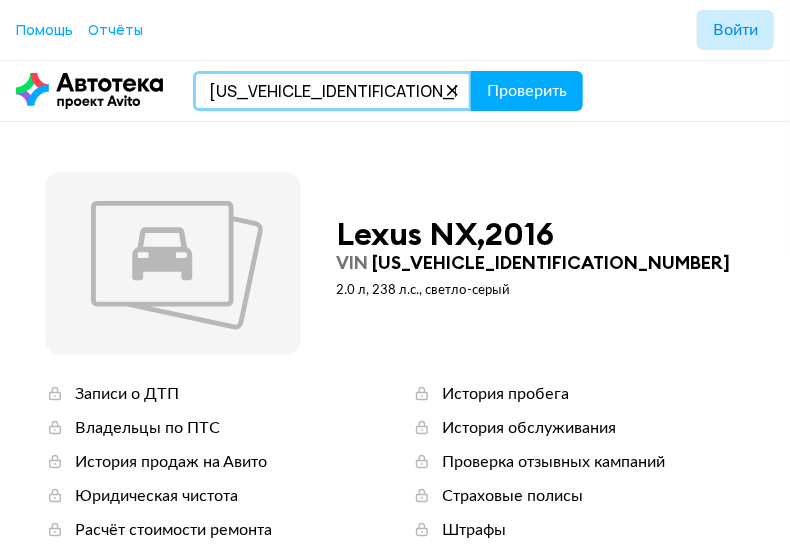 click on "Проверить" at bounding box center [527, 91] 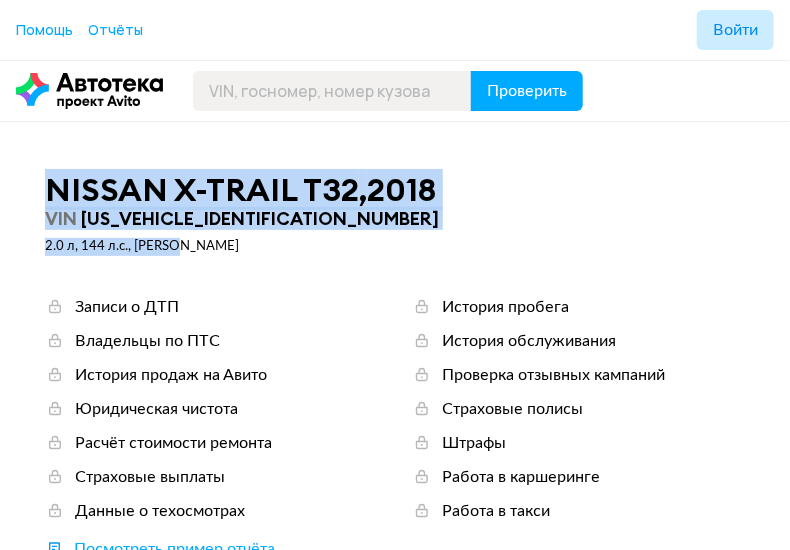 drag, startPoint x: 188, startPoint y: 259, endPoint x: 68, endPoint y: 179, distance: 144.22205 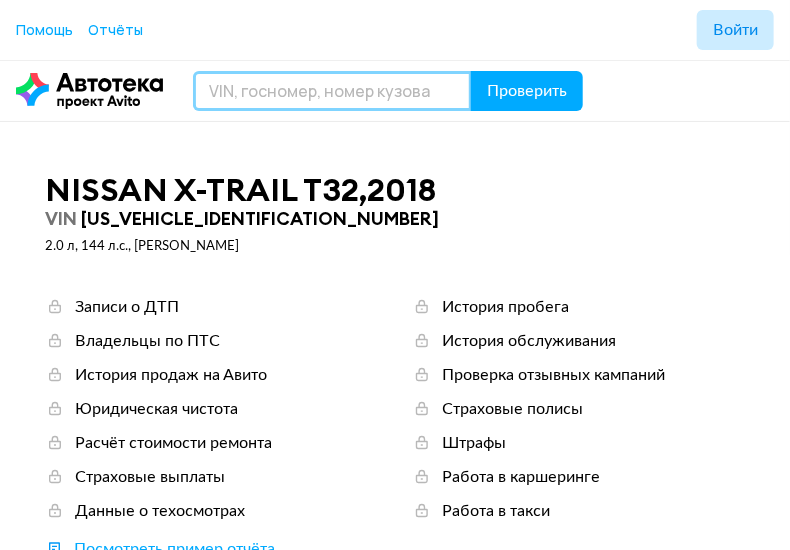 paste on "[US_VEHICLE_IDENTIFICATION_NUMBER]" 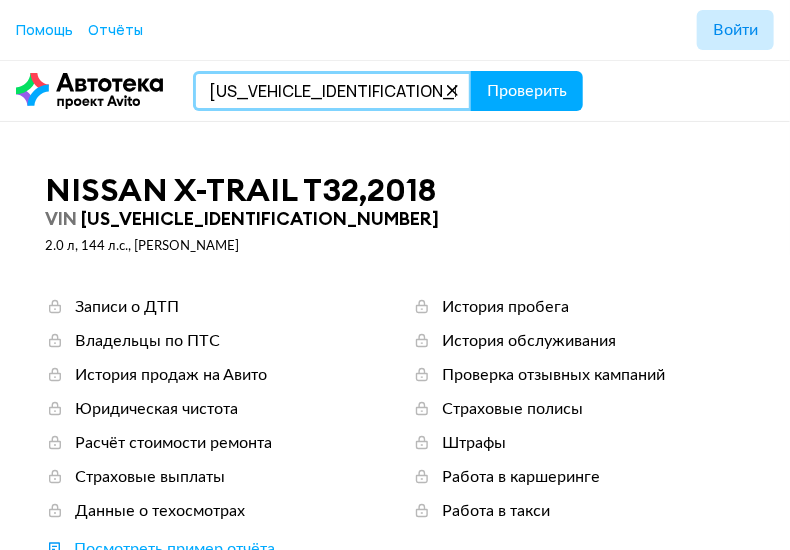 type on "[US_VEHICLE_IDENTIFICATION_NUMBER]" 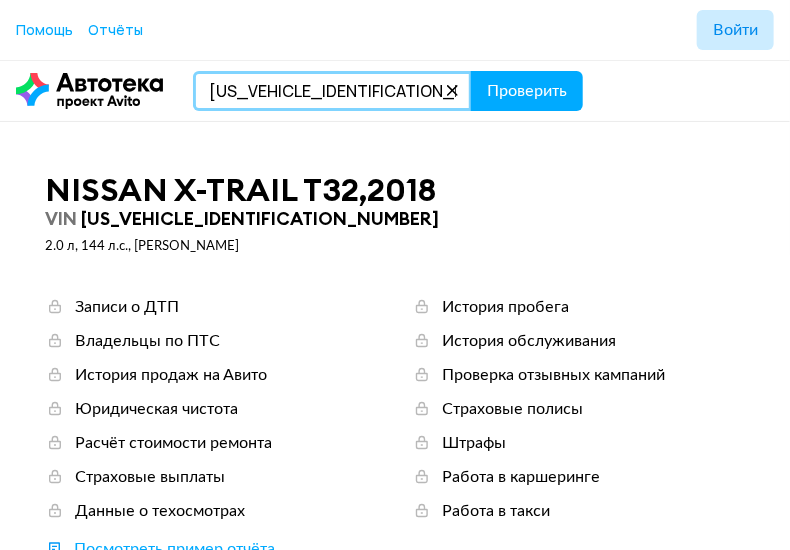 click on "Проверить" at bounding box center [527, 91] 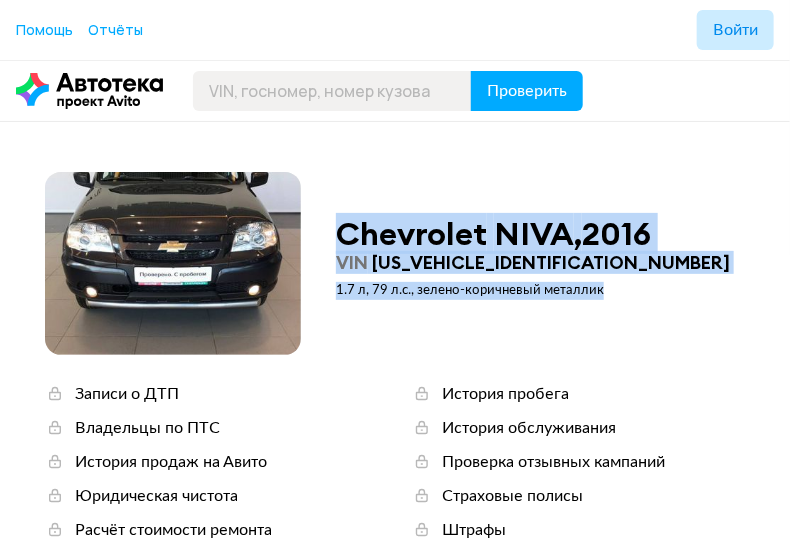drag, startPoint x: 602, startPoint y: 291, endPoint x: 466, endPoint y: 245, distance: 143.5688 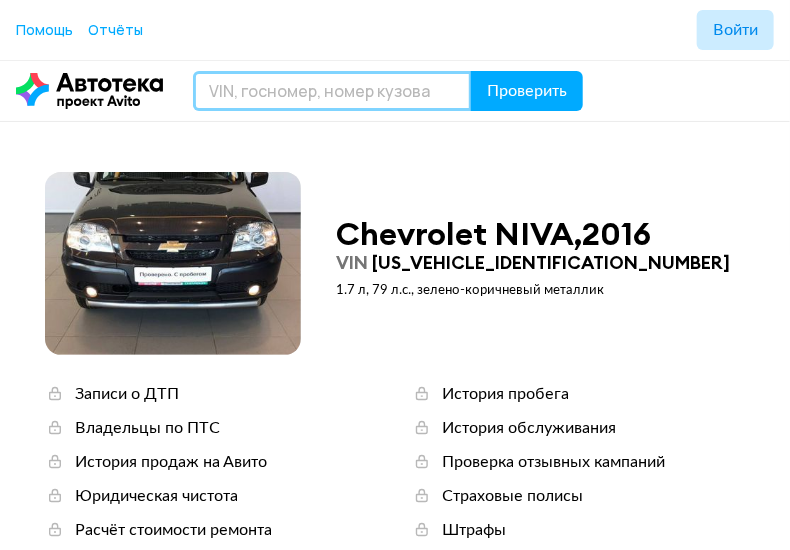 paste on "[VEHICLE_IDENTIFICATION_NUMBER]" 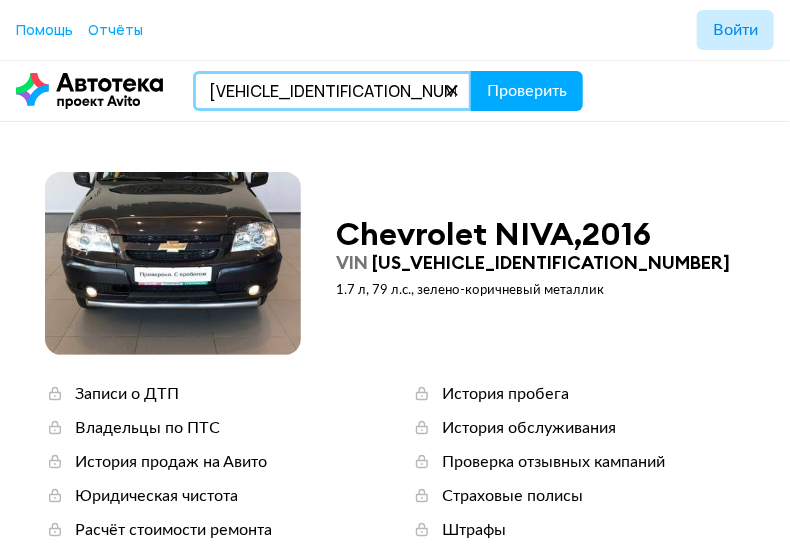 type on "[VEHICLE_IDENTIFICATION_NUMBER]" 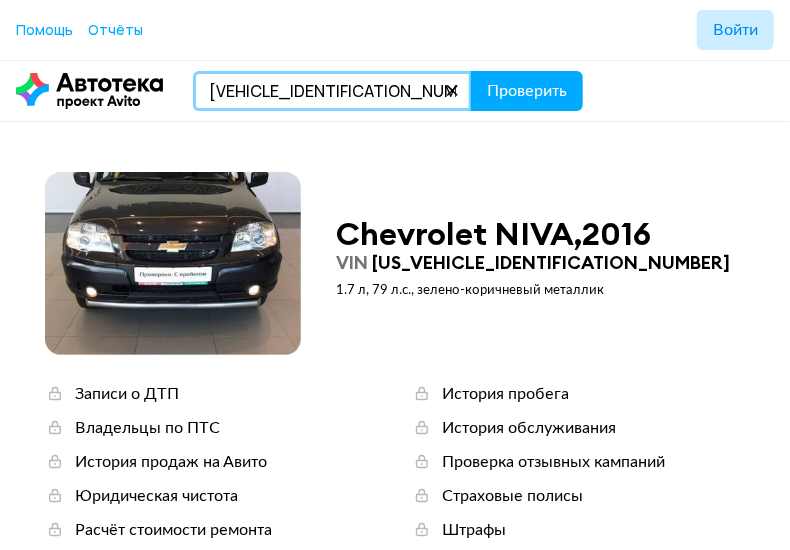 click on "Проверить" at bounding box center [527, 91] 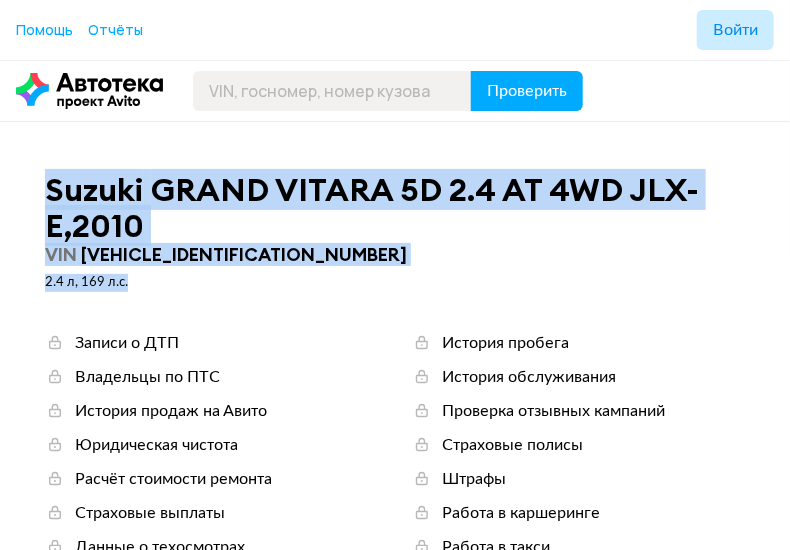 drag, startPoint x: 135, startPoint y: 286, endPoint x: 53, endPoint y: 191, distance: 125.49502 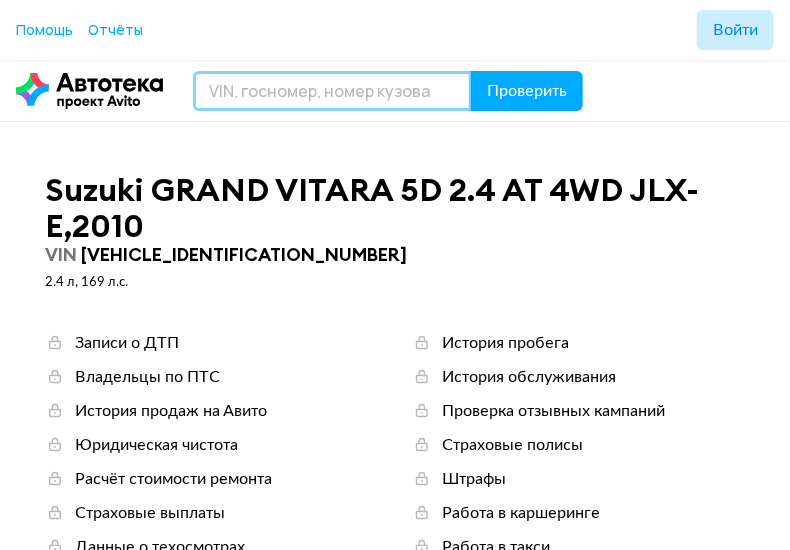 paste on "[US_VEHICLE_IDENTIFICATION_NUMBER]" 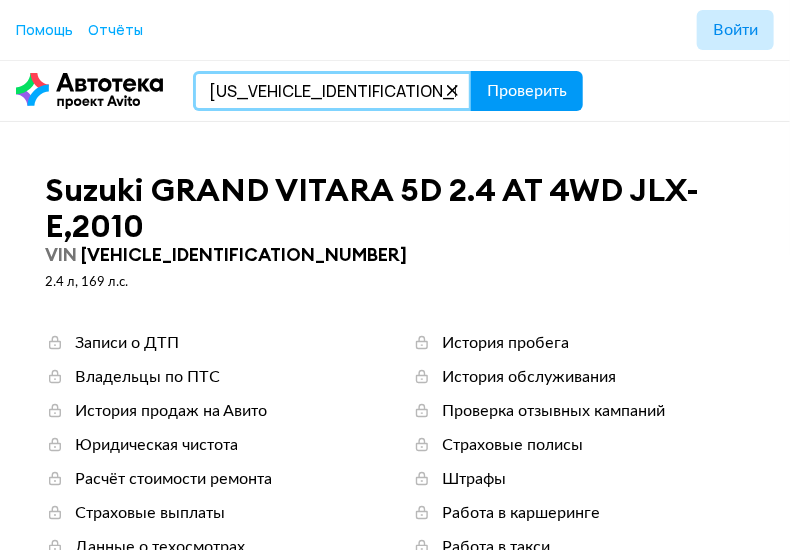 type on "[US_VEHICLE_IDENTIFICATION_NUMBER]" 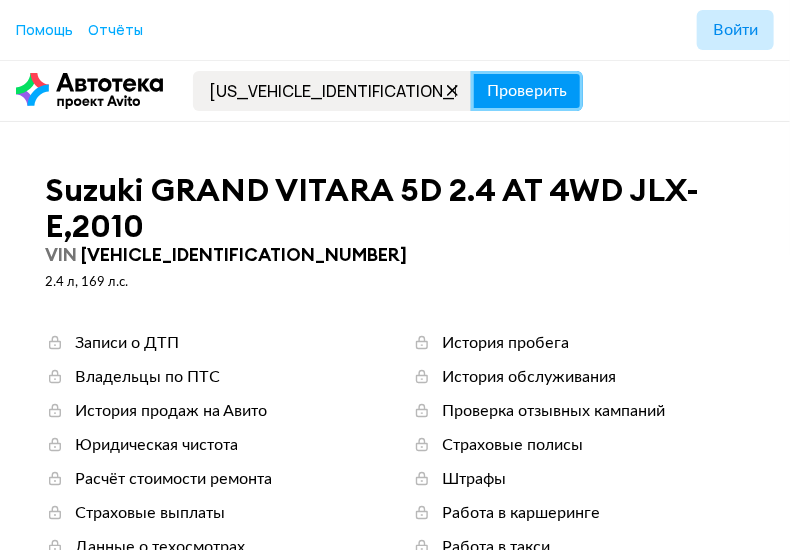 click on "Проверить" at bounding box center [527, 91] 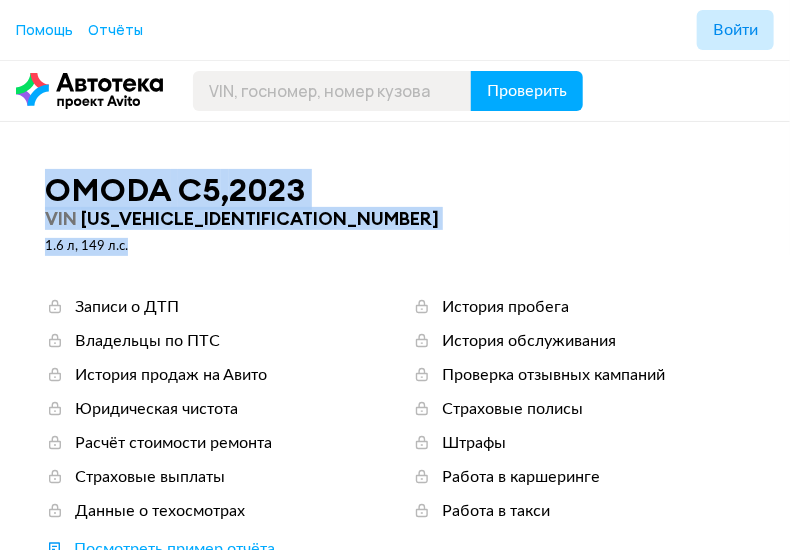 drag, startPoint x: 141, startPoint y: 255, endPoint x: 76, endPoint y: 203, distance: 83.240616 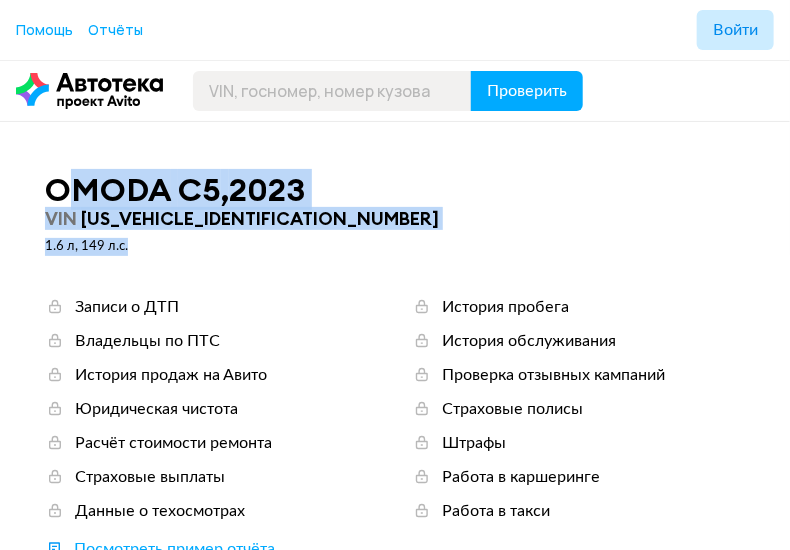 drag, startPoint x: 113, startPoint y: 173, endPoint x: 120, endPoint y: 211, distance: 38.63936 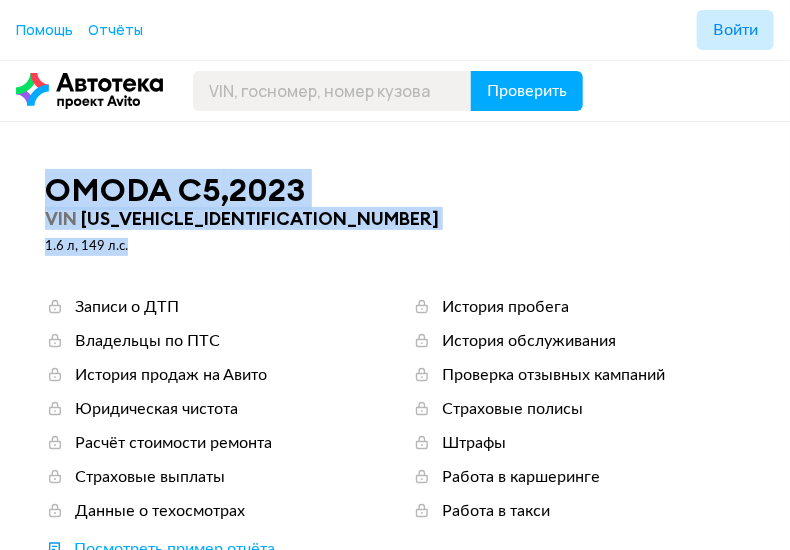 drag, startPoint x: 138, startPoint y: 249, endPoint x: 88, endPoint y: 204, distance: 67.26812 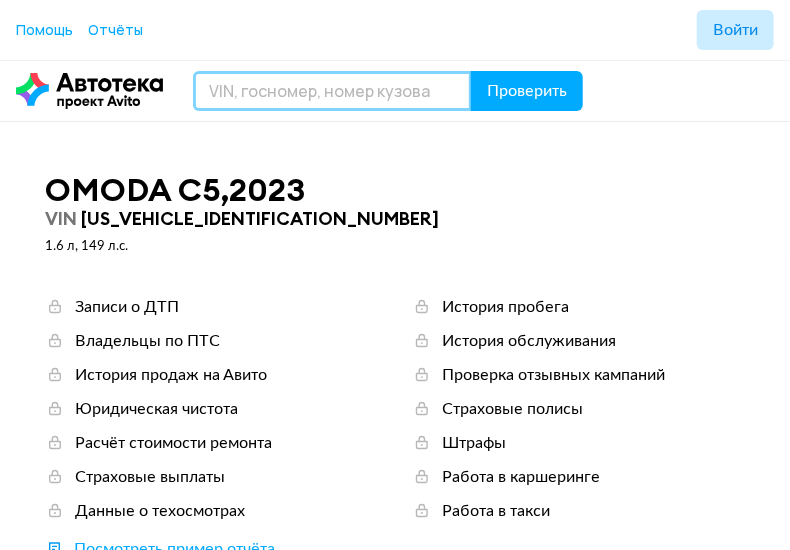 paste on "[VEHICLE_IDENTIFICATION_NUMBER]" 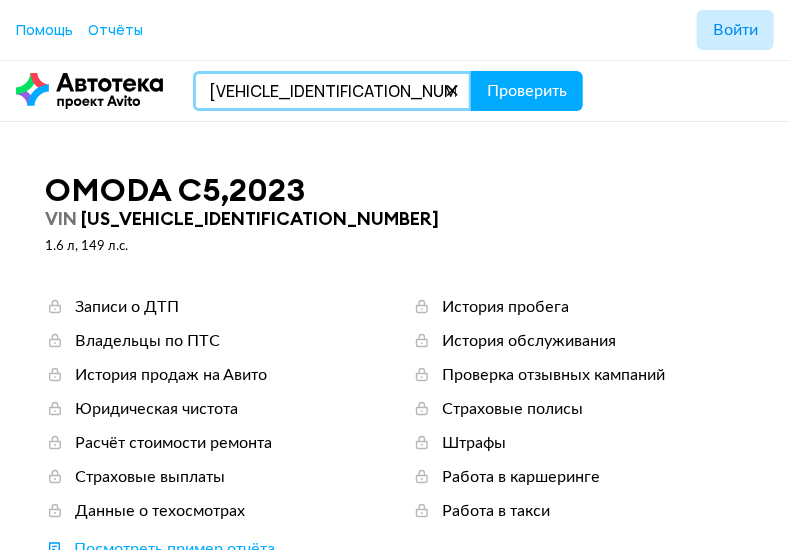 type on "[VEHICLE_IDENTIFICATION_NUMBER]" 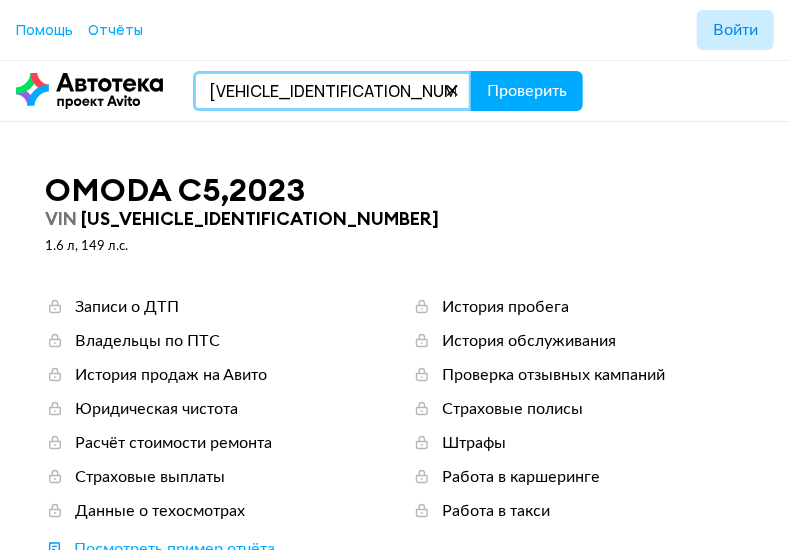 click on "Проверить" at bounding box center (527, 91) 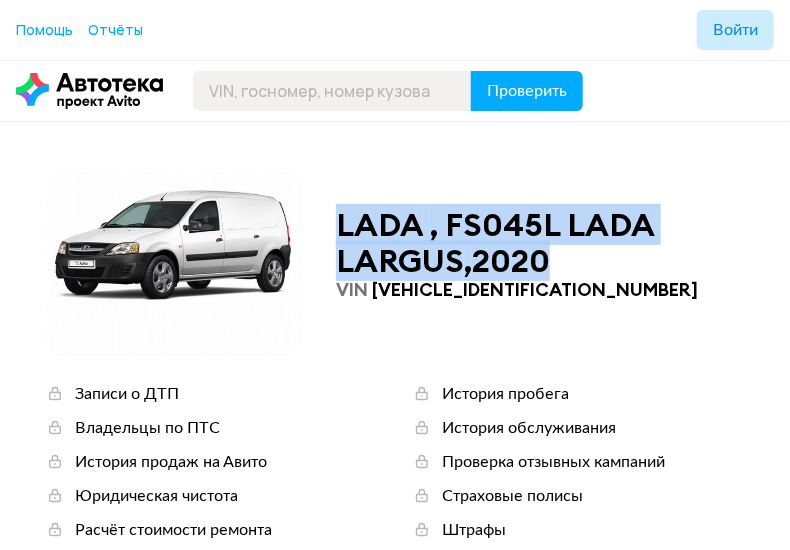 drag, startPoint x: 341, startPoint y: 241, endPoint x: 336, endPoint y: 215, distance: 26.476404 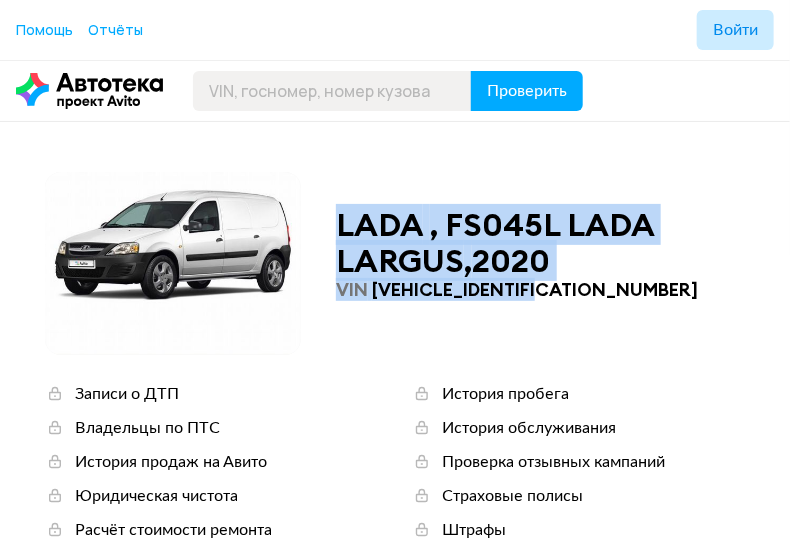 drag, startPoint x: 557, startPoint y: 295, endPoint x: 323, endPoint y: 222, distance: 245.12242 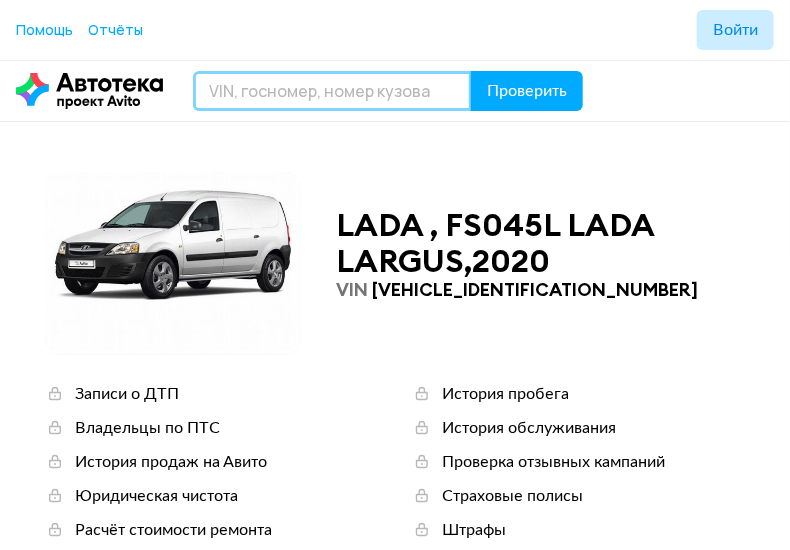 paste on "[US_VEHICLE_IDENTIFICATION_NUMBER]" 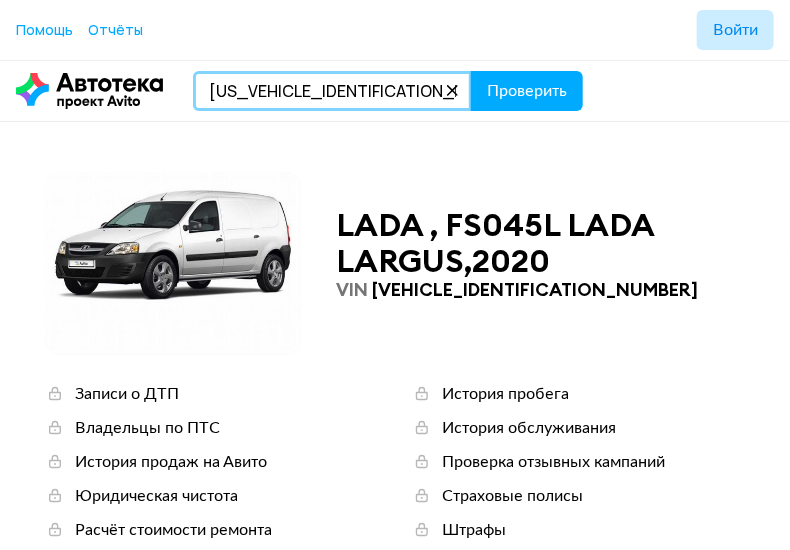 type on "[US_VEHICLE_IDENTIFICATION_NUMBER]" 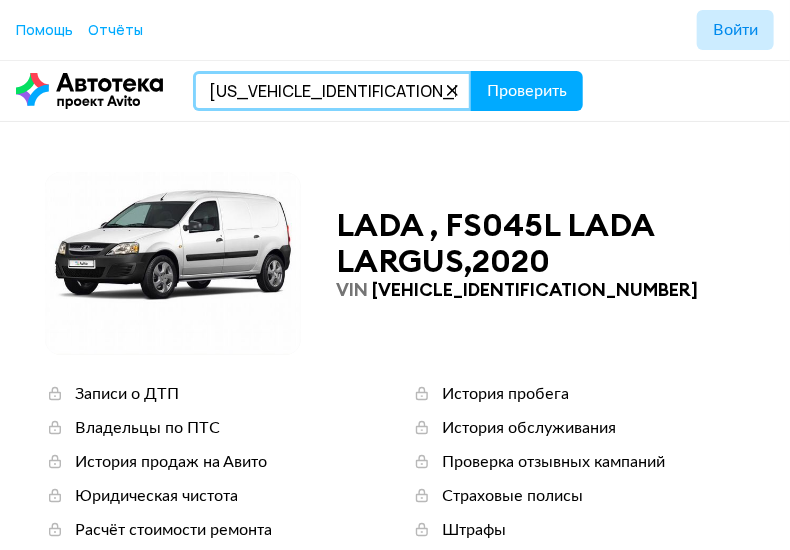 click on "Проверить" at bounding box center [527, 91] 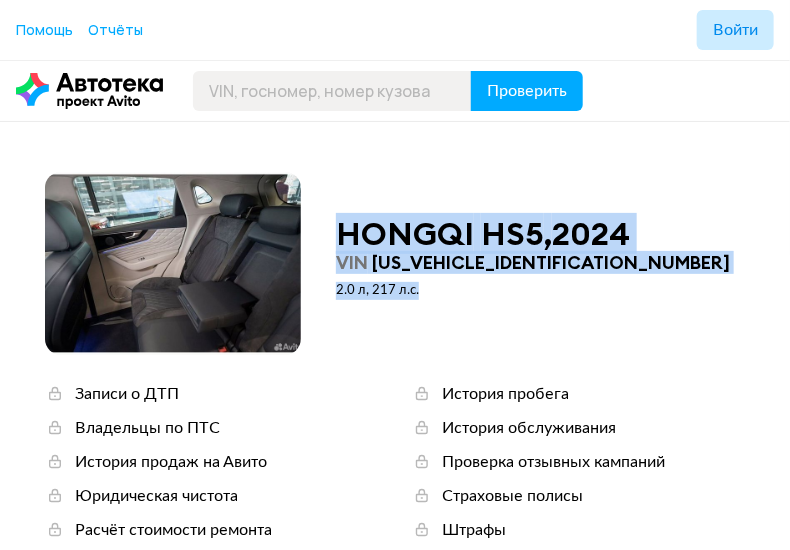 drag, startPoint x: 433, startPoint y: 294, endPoint x: 345, endPoint y: 229, distance: 109.40292 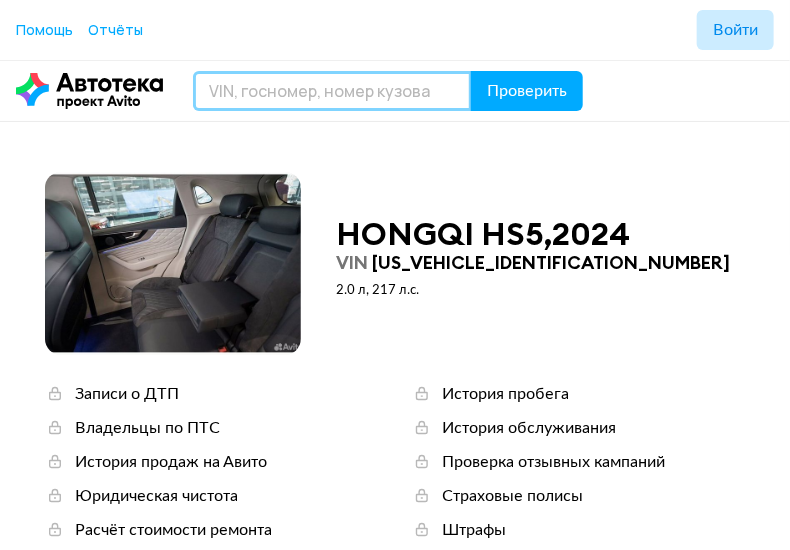 paste on "[US_VEHICLE_IDENTIFICATION_NUMBER]" 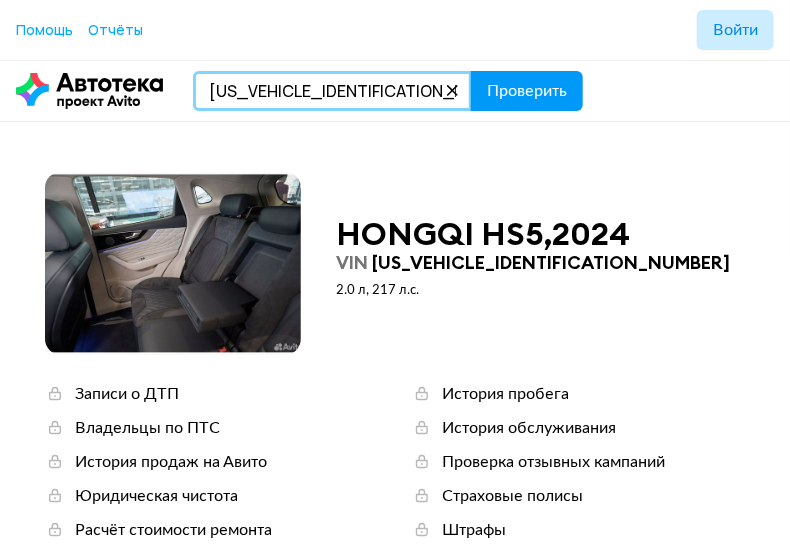 type on "[US_VEHICLE_IDENTIFICATION_NUMBER]" 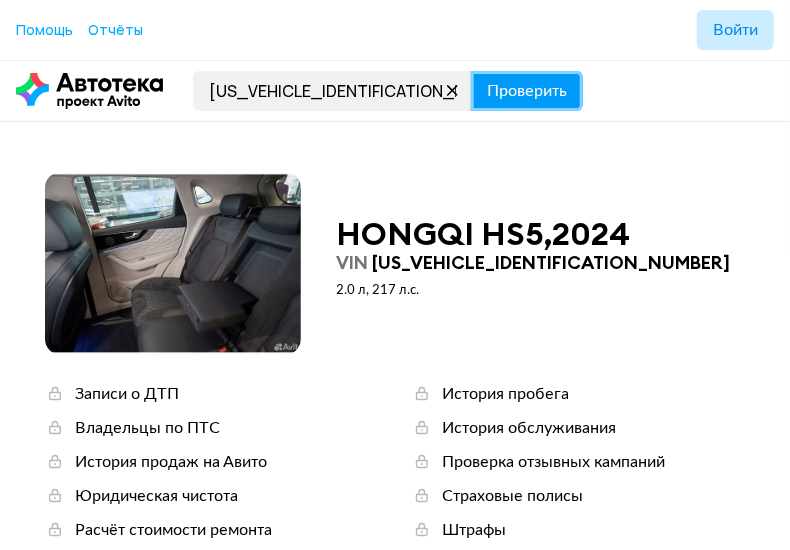 click on "Проверить" at bounding box center [527, 91] 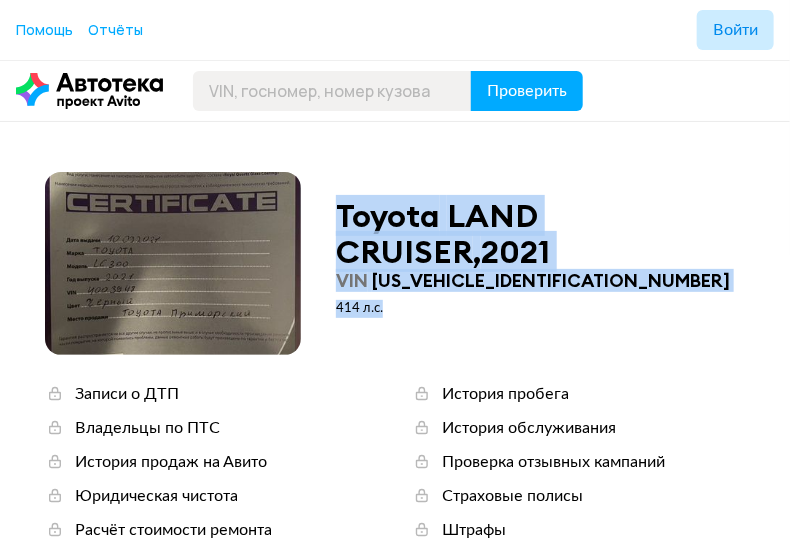 drag, startPoint x: 385, startPoint y: 314, endPoint x: 328, endPoint y: 210, distance: 118.595955 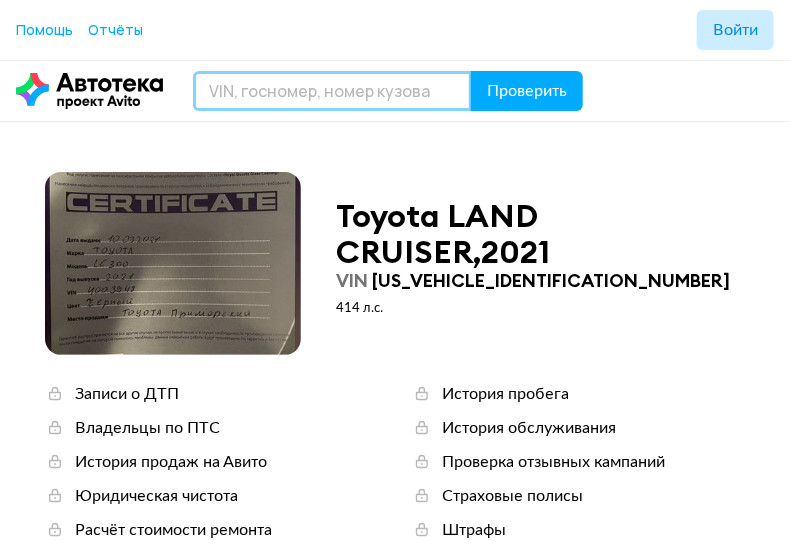 paste on "[VEHICLE_IDENTIFICATION_NUMBER]" 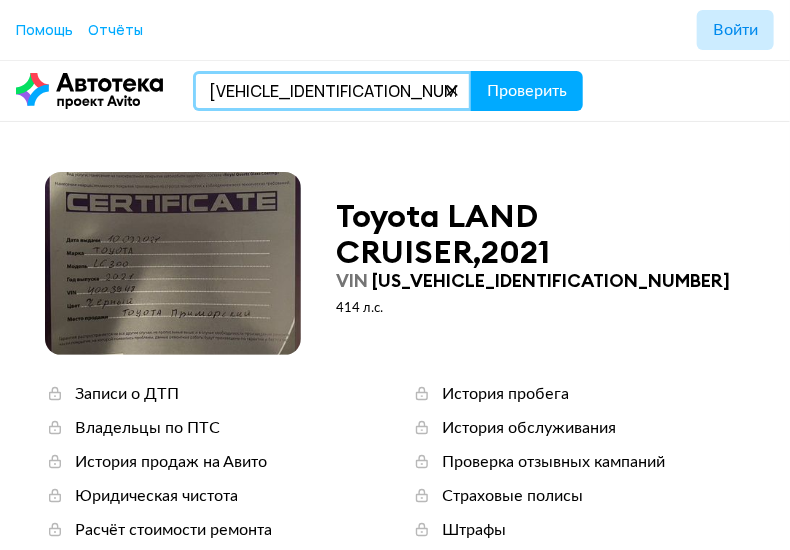 type on "[VEHICLE_IDENTIFICATION_NUMBER]" 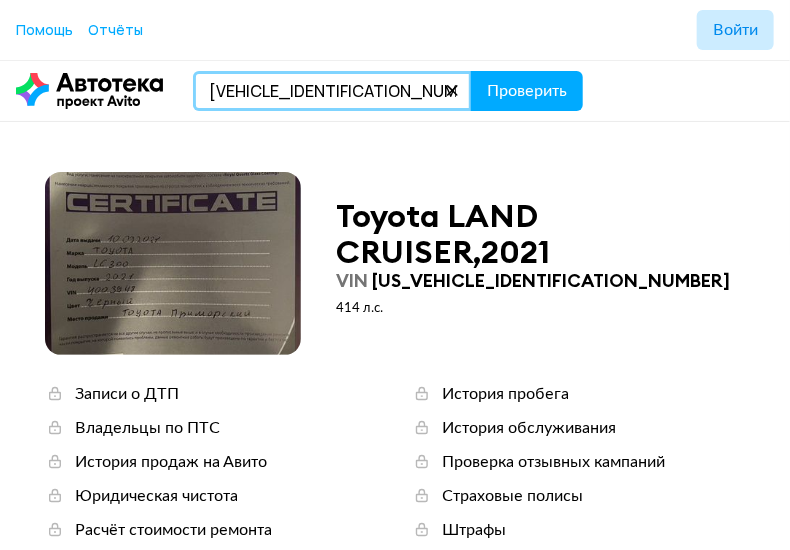 click on "Проверить" at bounding box center (527, 91) 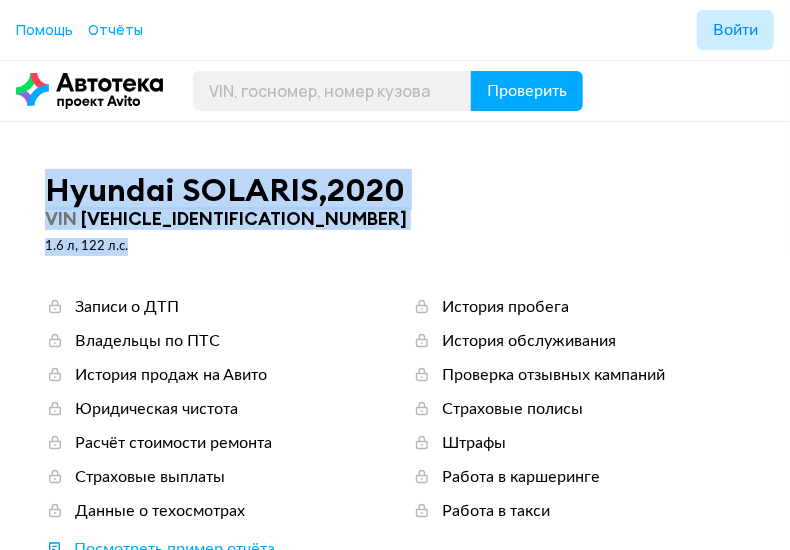 drag, startPoint x: 132, startPoint y: 249, endPoint x: 47, endPoint y: 177, distance: 111.39569 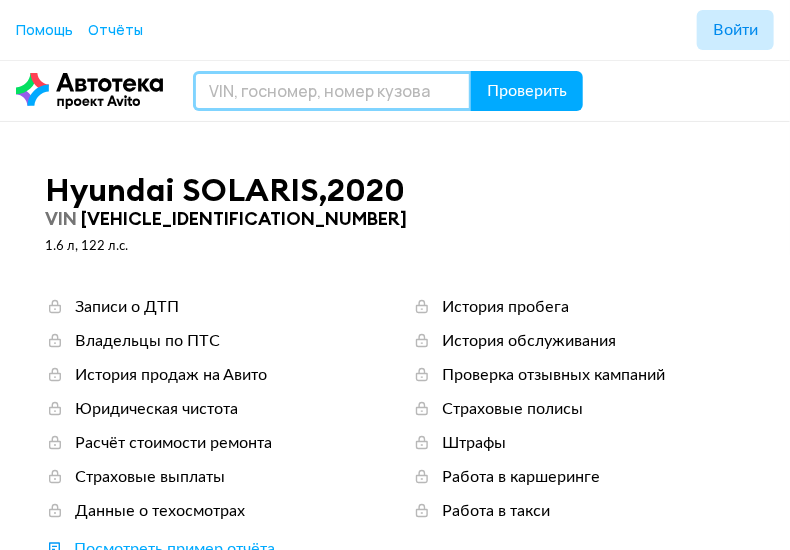 paste on "[US_VEHICLE_IDENTIFICATION_NUMBER]" 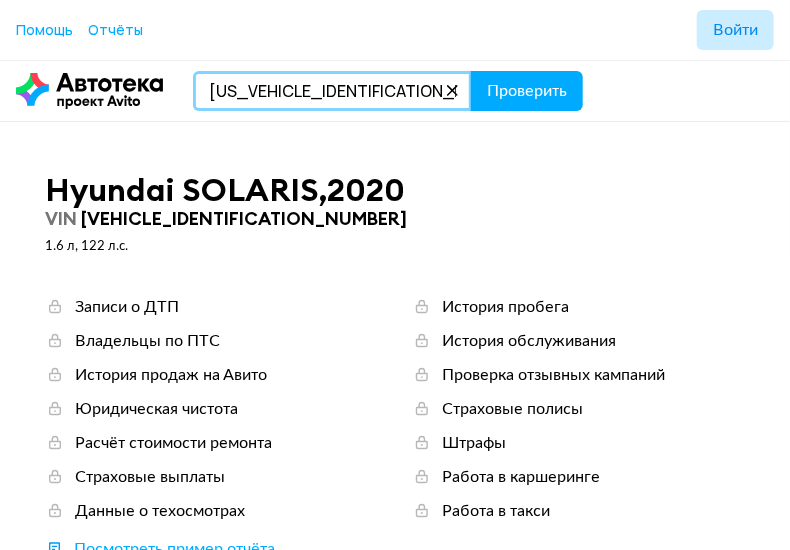 type on "[US_VEHICLE_IDENTIFICATION_NUMBER]" 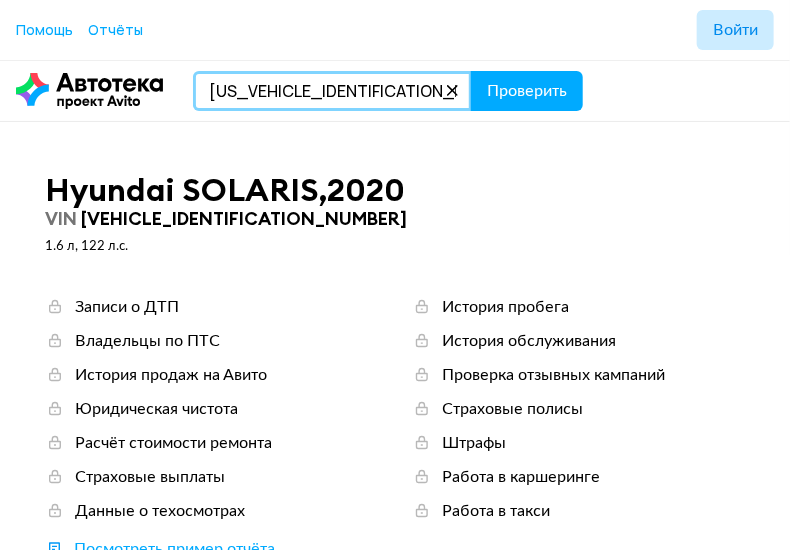 click on "Проверить" at bounding box center [527, 91] 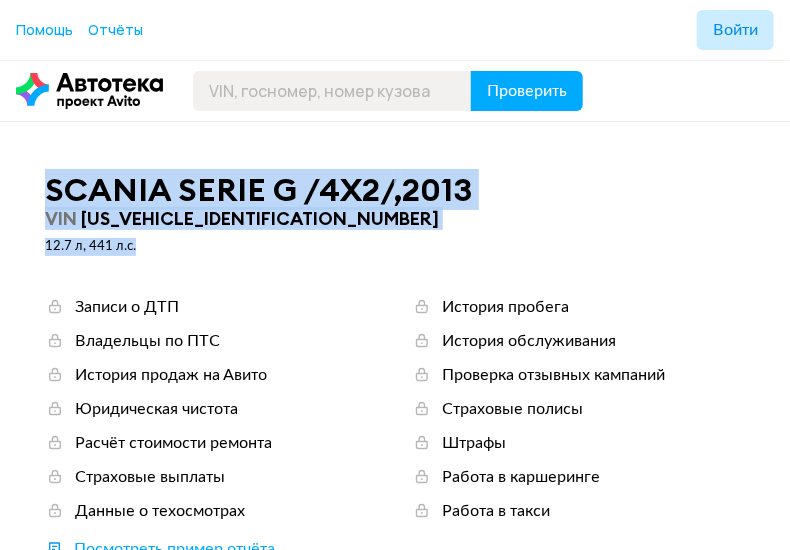 drag, startPoint x: 138, startPoint y: 248, endPoint x: 81, endPoint y: 195, distance: 77.83315 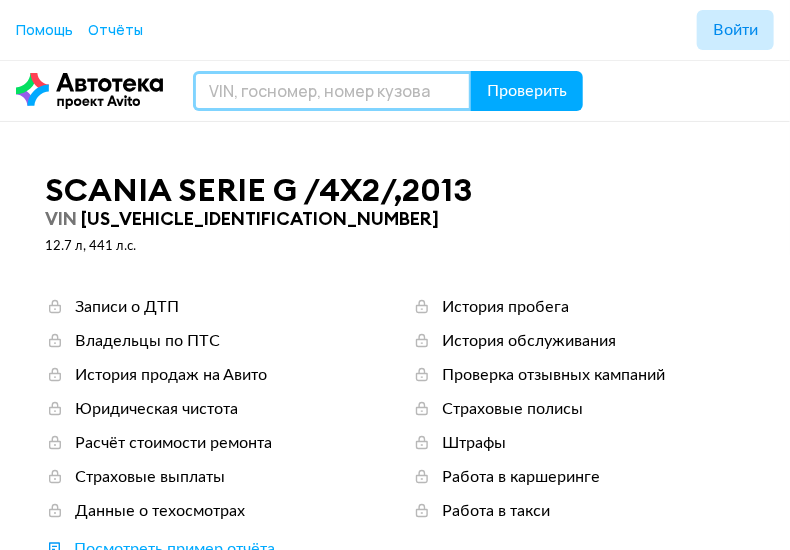 paste on "[US_VEHICLE_IDENTIFICATION_NUMBER]" 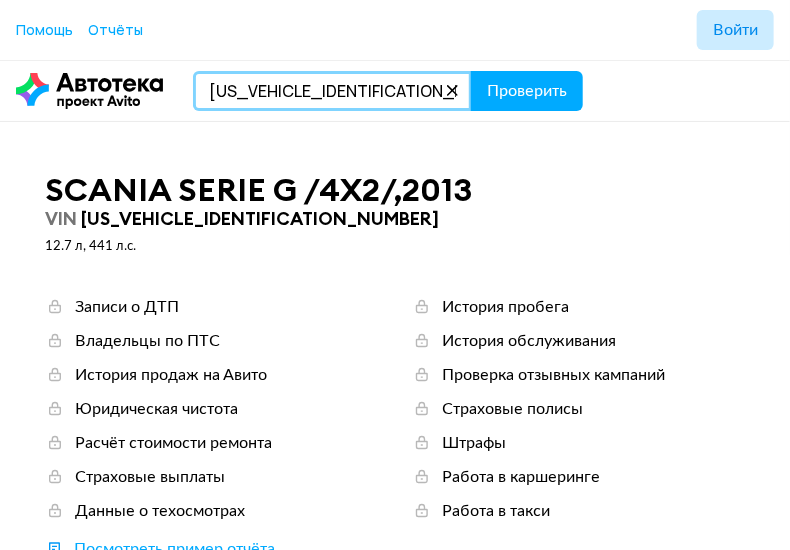 type on "[US_VEHICLE_IDENTIFICATION_NUMBER]" 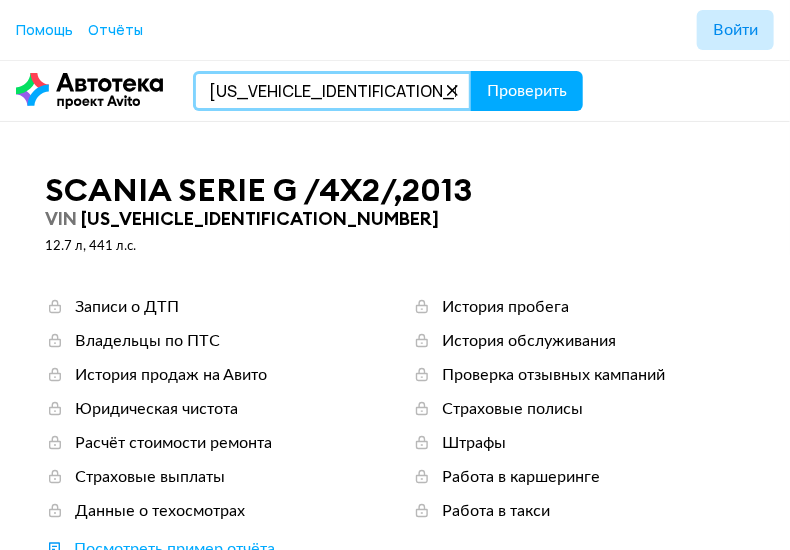 click on "Проверить" at bounding box center (527, 91) 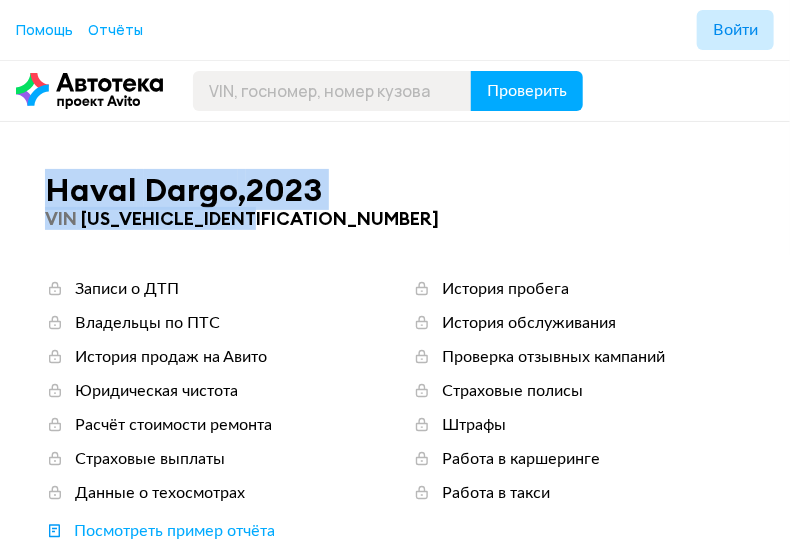 drag, startPoint x: 203, startPoint y: 207, endPoint x: 56, endPoint y: 193, distance: 147.66516 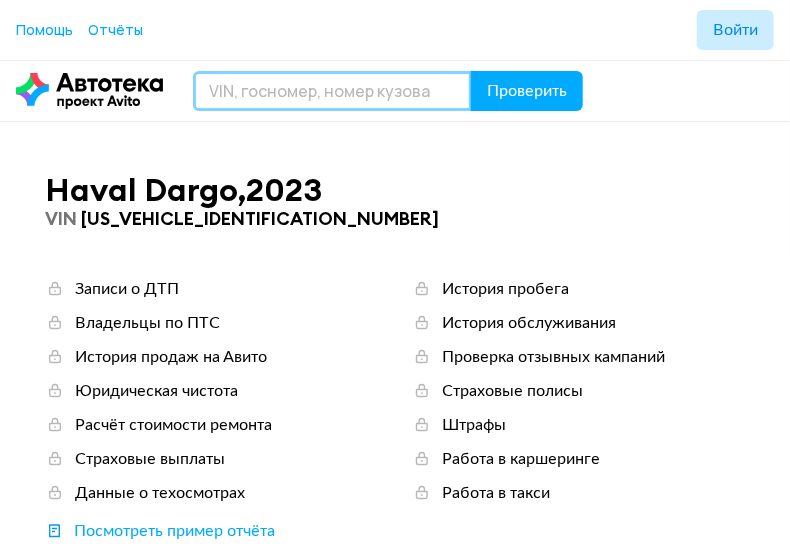 paste on "[US_VEHICLE_IDENTIFICATION_NUMBER]" 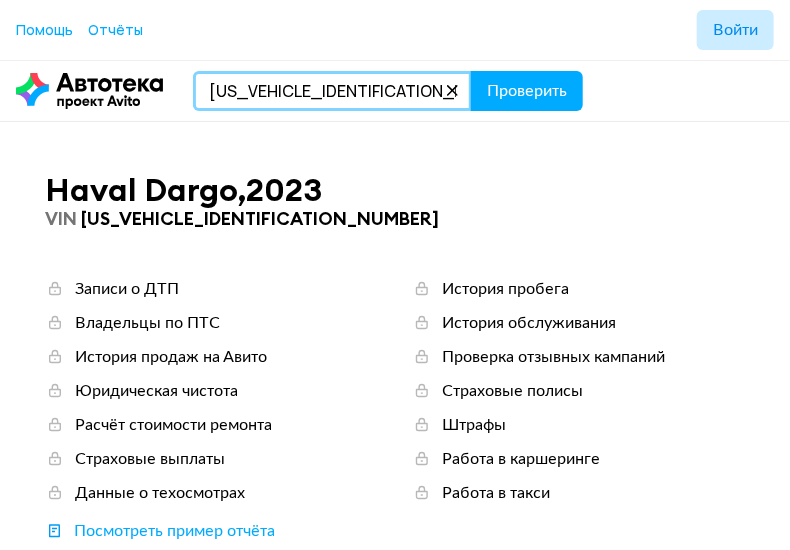 type on "[US_VEHICLE_IDENTIFICATION_NUMBER]" 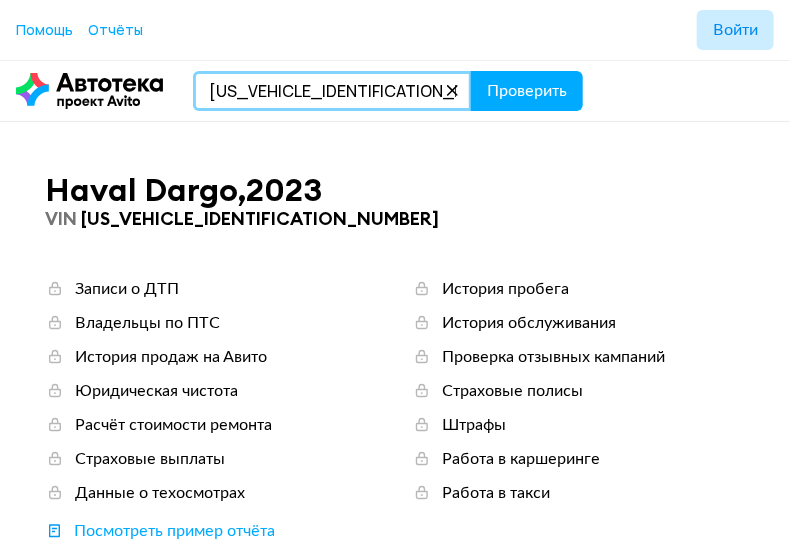 click on "Проверить" at bounding box center (527, 91) 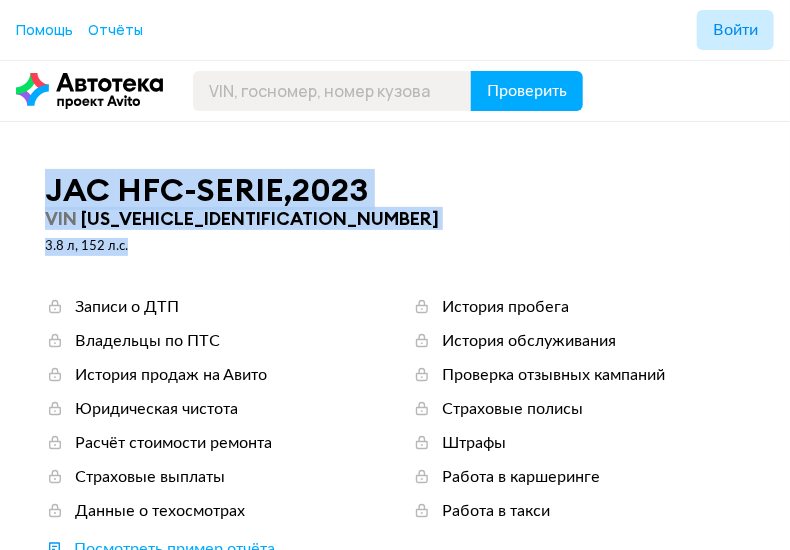 drag, startPoint x: 132, startPoint y: 255, endPoint x: 30, endPoint y: 161, distance: 138.70833 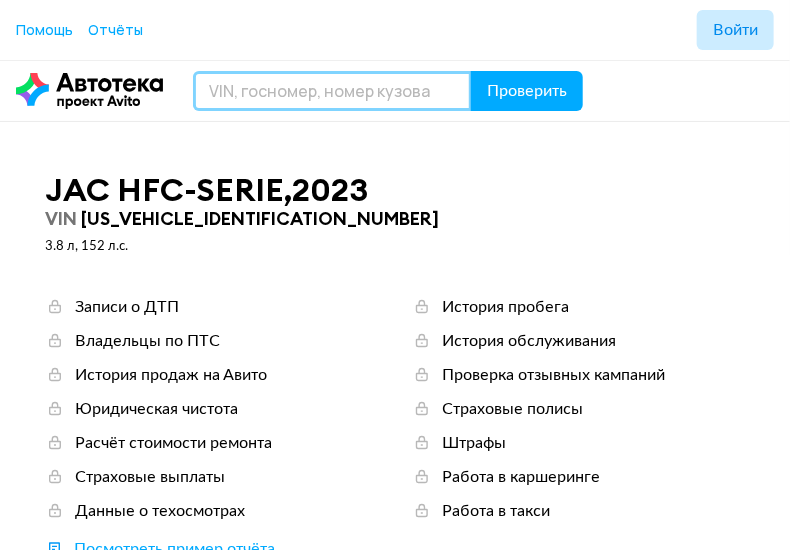 paste on "[VEHICLE_IDENTIFICATION_NUMBER]" 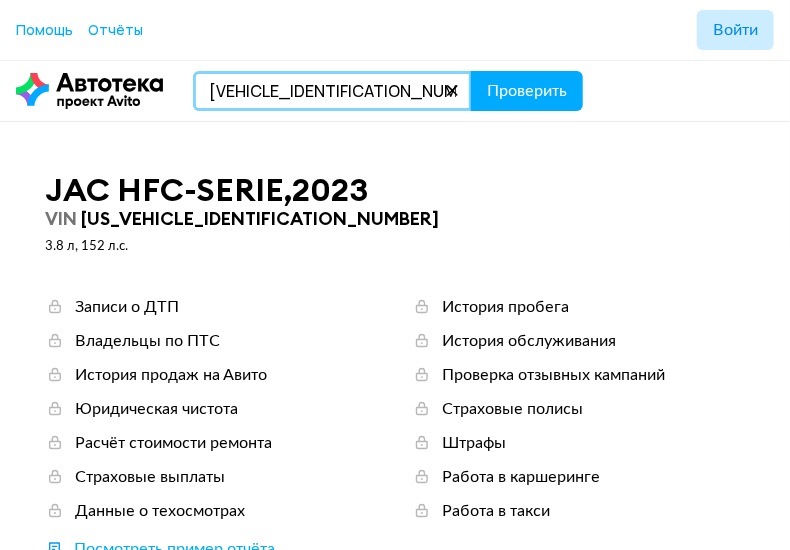 type on "[VEHICLE_IDENTIFICATION_NUMBER]" 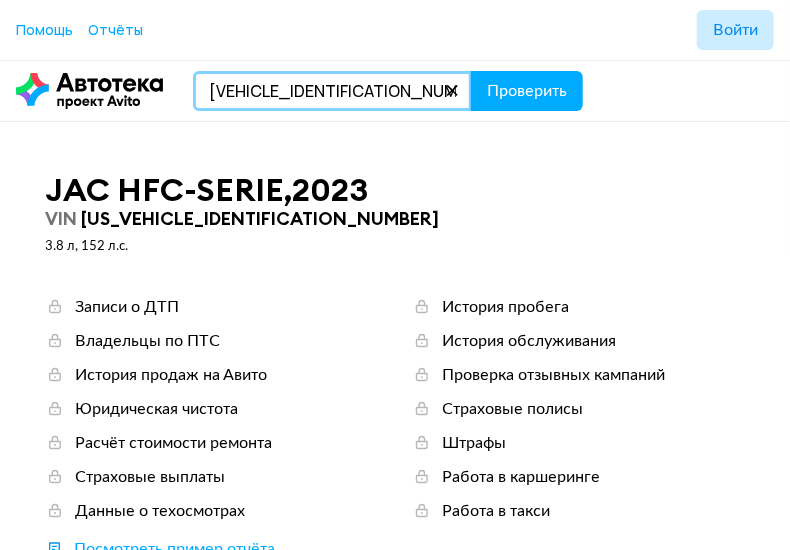 click on "Проверить" at bounding box center (527, 91) 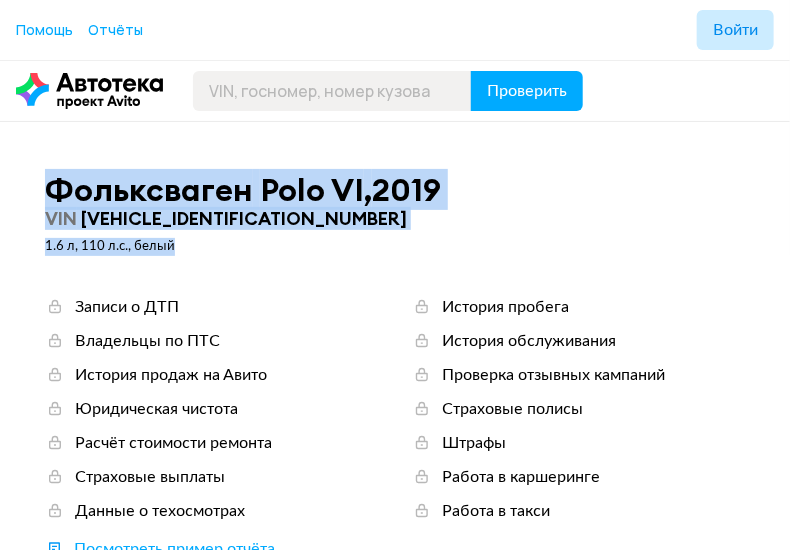 drag, startPoint x: 176, startPoint y: 246, endPoint x: 11, endPoint y: 172, distance: 180.83418 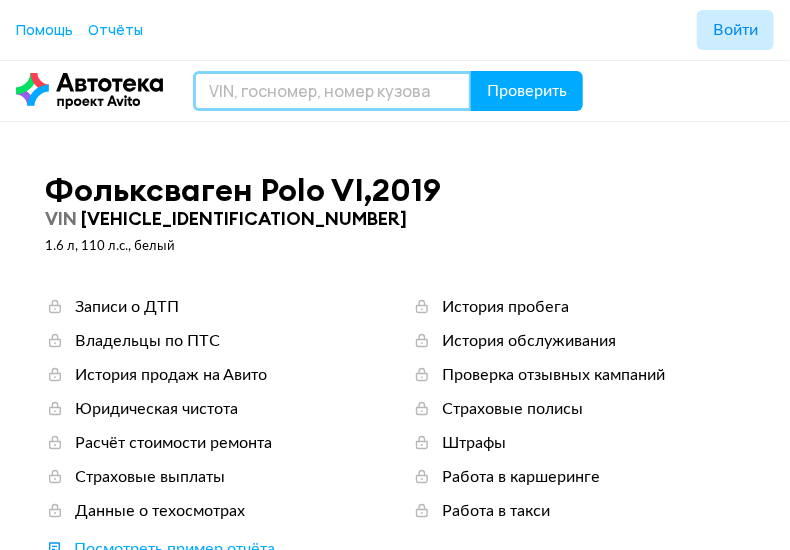 paste on "[US_VEHICLE_IDENTIFICATION_NUMBER]" 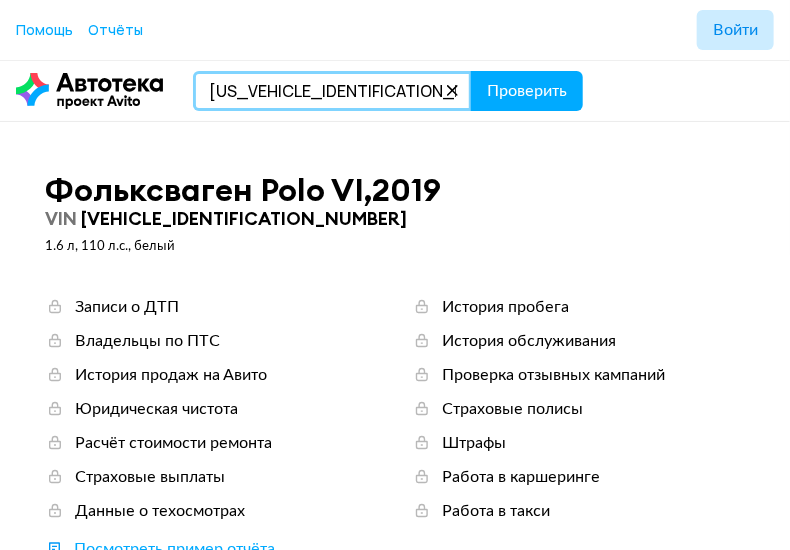 type on "[US_VEHICLE_IDENTIFICATION_NUMBER]" 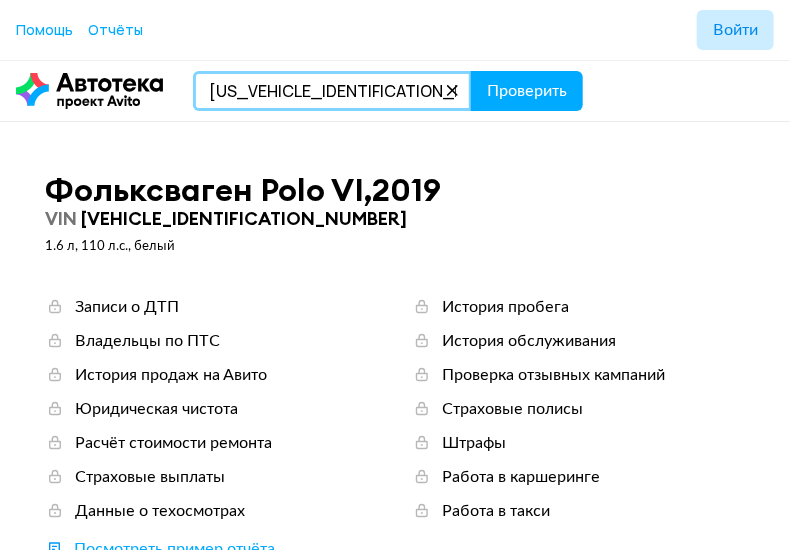 click on "Проверить" at bounding box center (527, 91) 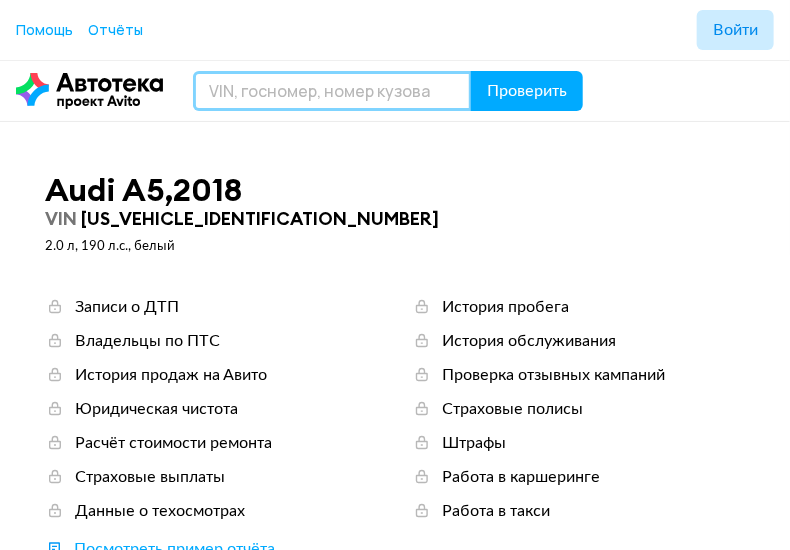 paste on "[US_VEHICLE_IDENTIFICATION_NUMBER]" 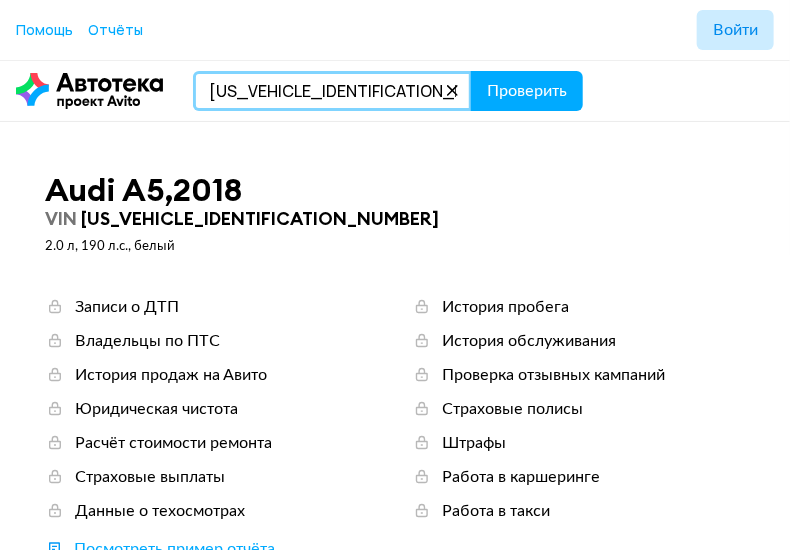 type on "[US_VEHICLE_IDENTIFICATION_NUMBER]" 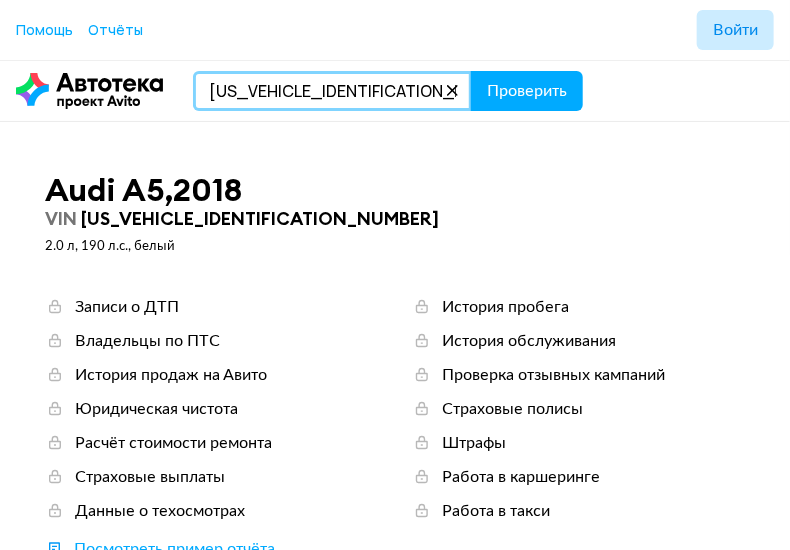 click on "Проверить" at bounding box center (527, 91) 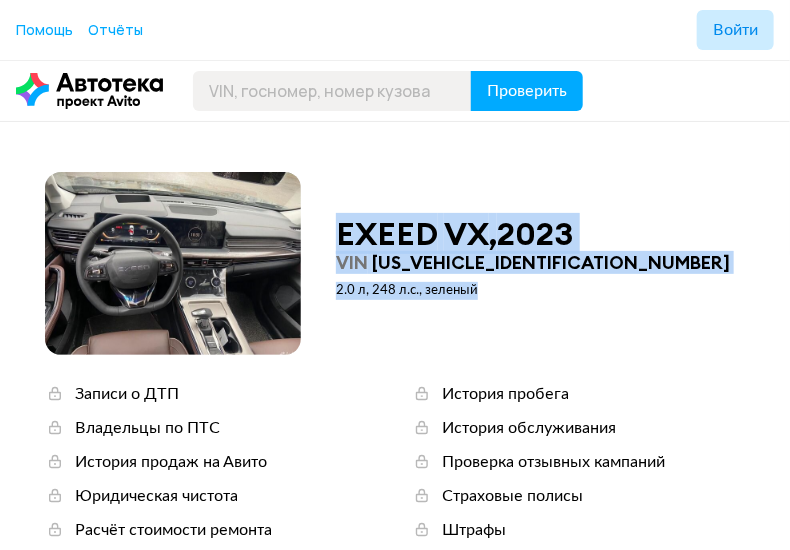 drag, startPoint x: 483, startPoint y: 294, endPoint x: 331, endPoint y: 235, distance: 163.04907 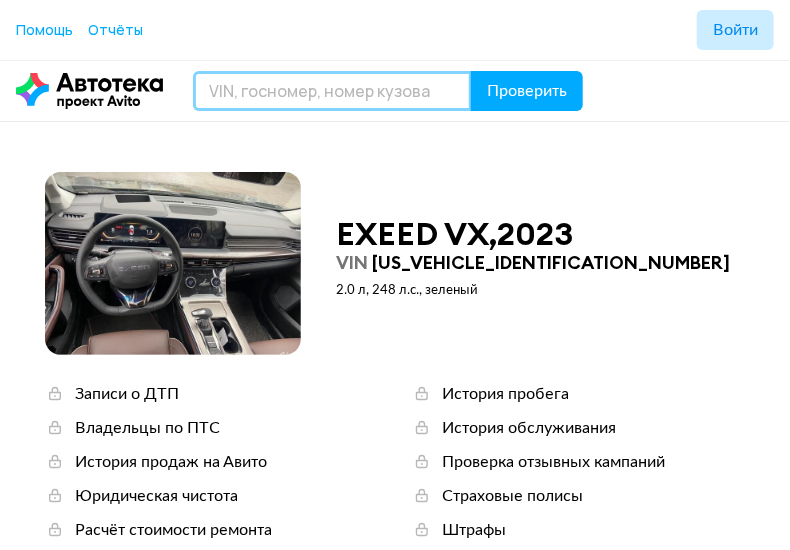 paste on "[US_VEHICLE_IDENTIFICATION_NUMBER]" 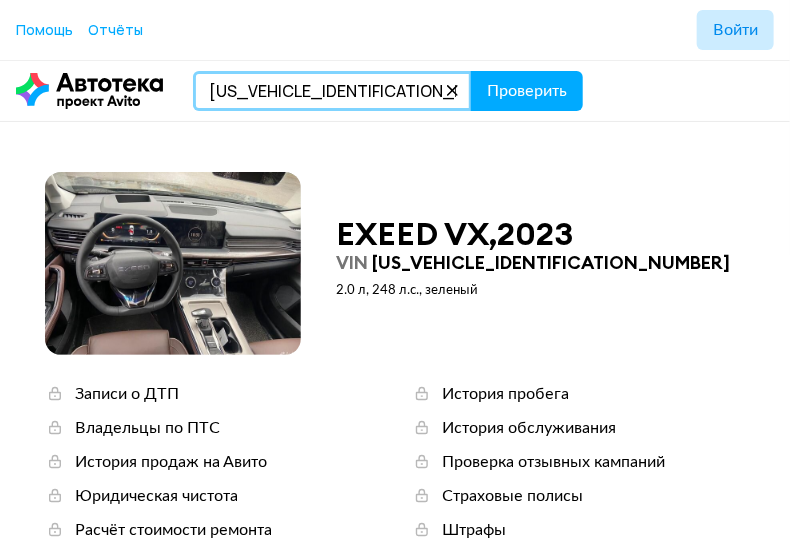 type on "[US_VEHICLE_IDENTIFICATION_NUMBER]" 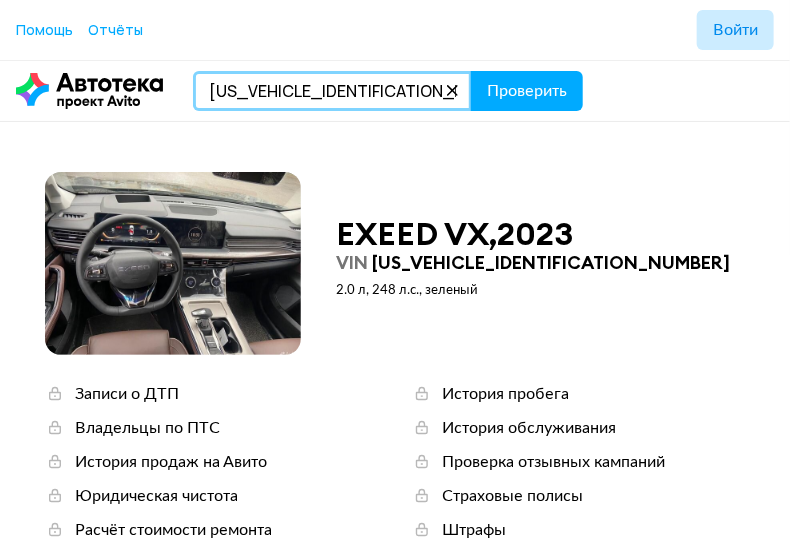 click on "Проверить" at bounding box center [527, 91] 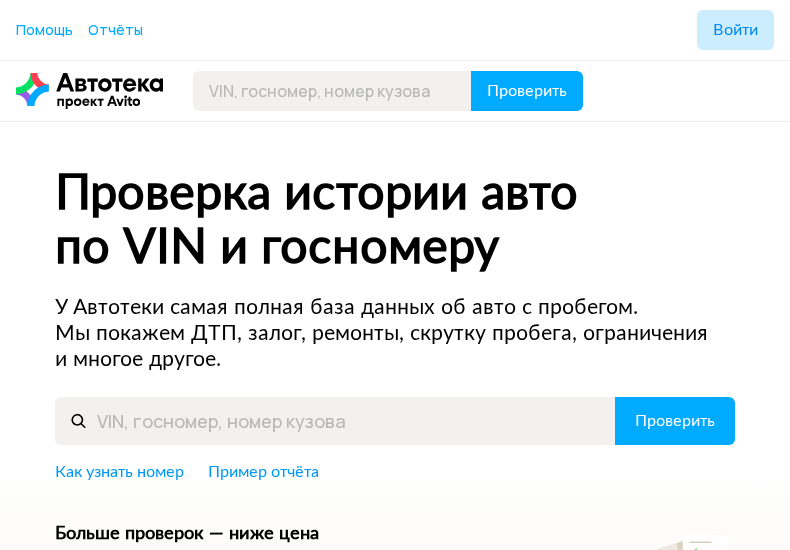 scroll, scrollTop: 0, scrollLeft: 0, axis: both 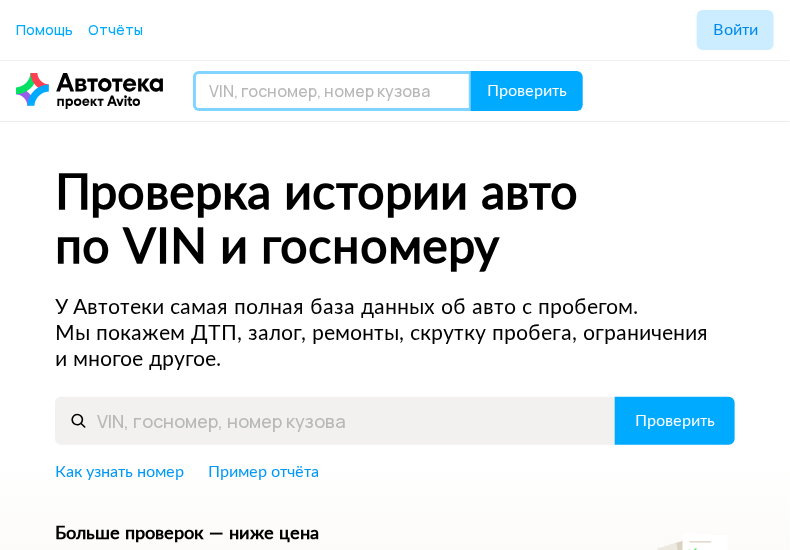 paste on "[US_VEHICLE_IDENTIFICATION_NUMBER]" 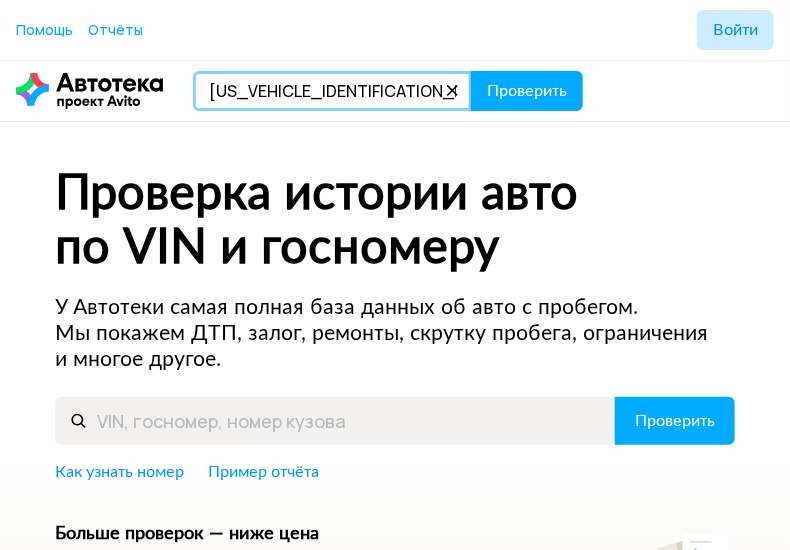 type on "[US_VEHICLE_IDENTIFICATION_NUMBER]" 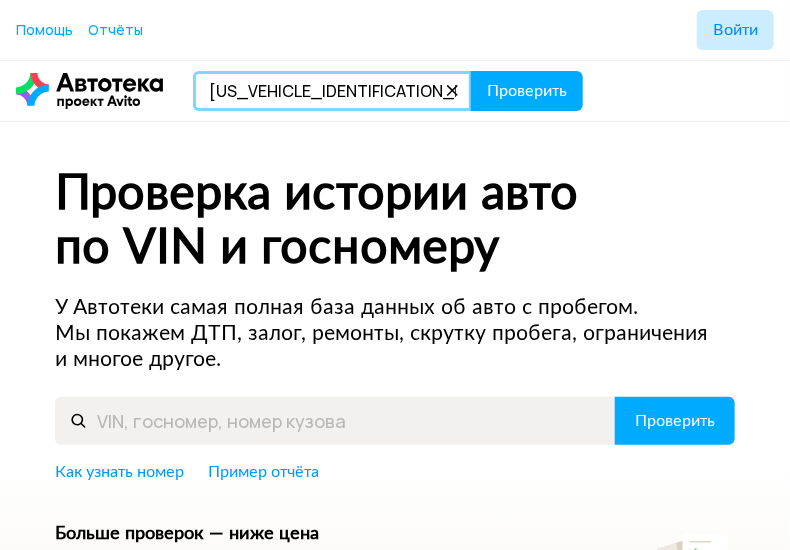 click on "Проверить" at bounding box center (527, 91) 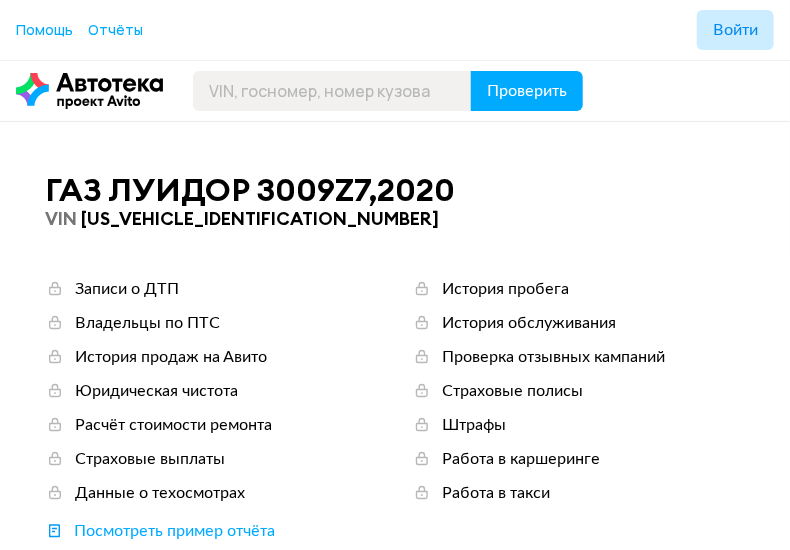 click on "ГАЗ   ЛУИДОР 3009Z7 ,  2020 VIN   Z783009Z7L0065828" at bounding box center (250, 211) 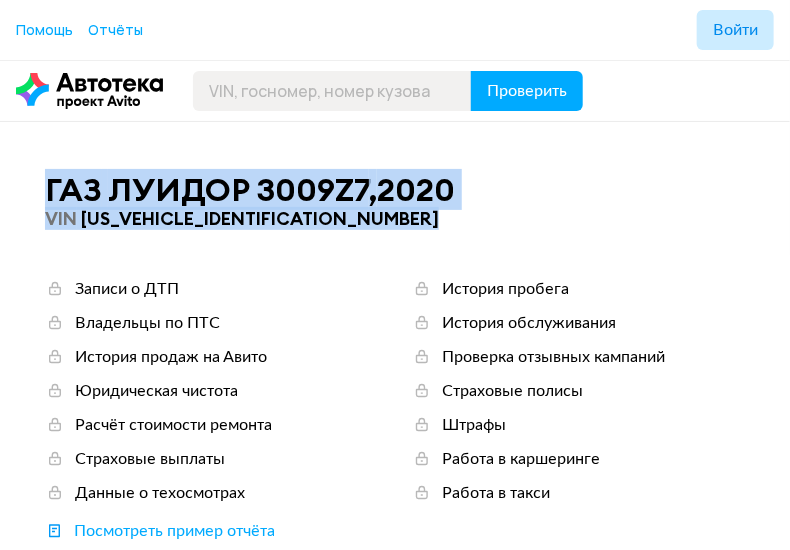 drag, startPoint x: 270, startPoint y: 226, endPoint x: 68, endPoint y: 186, distance: 205.92232 